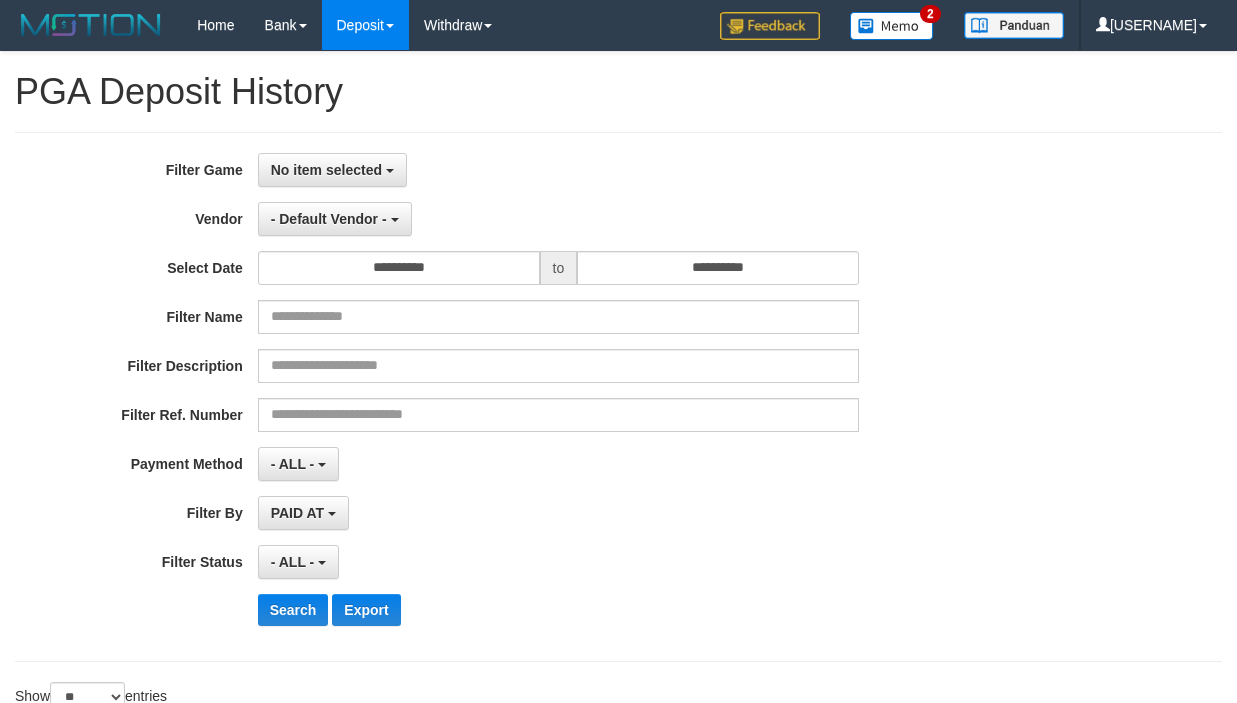 select 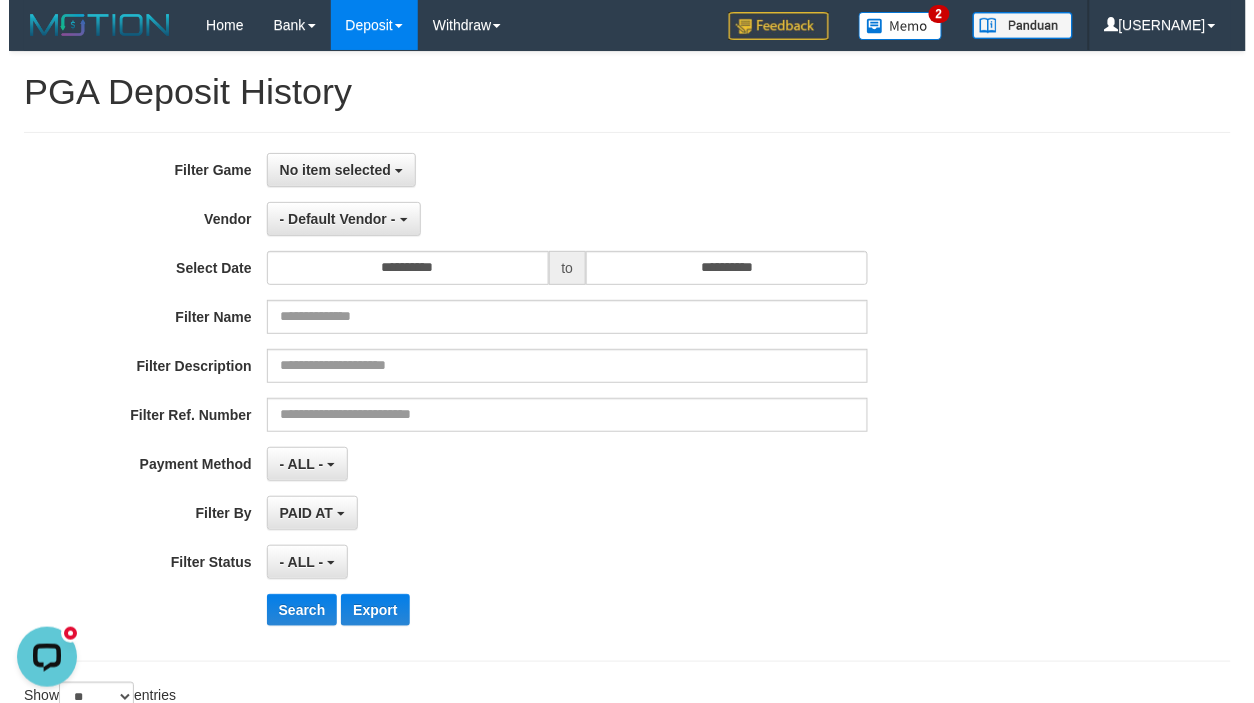 scroll, scrollTop: 0, scrollLeft: 0, axis: both 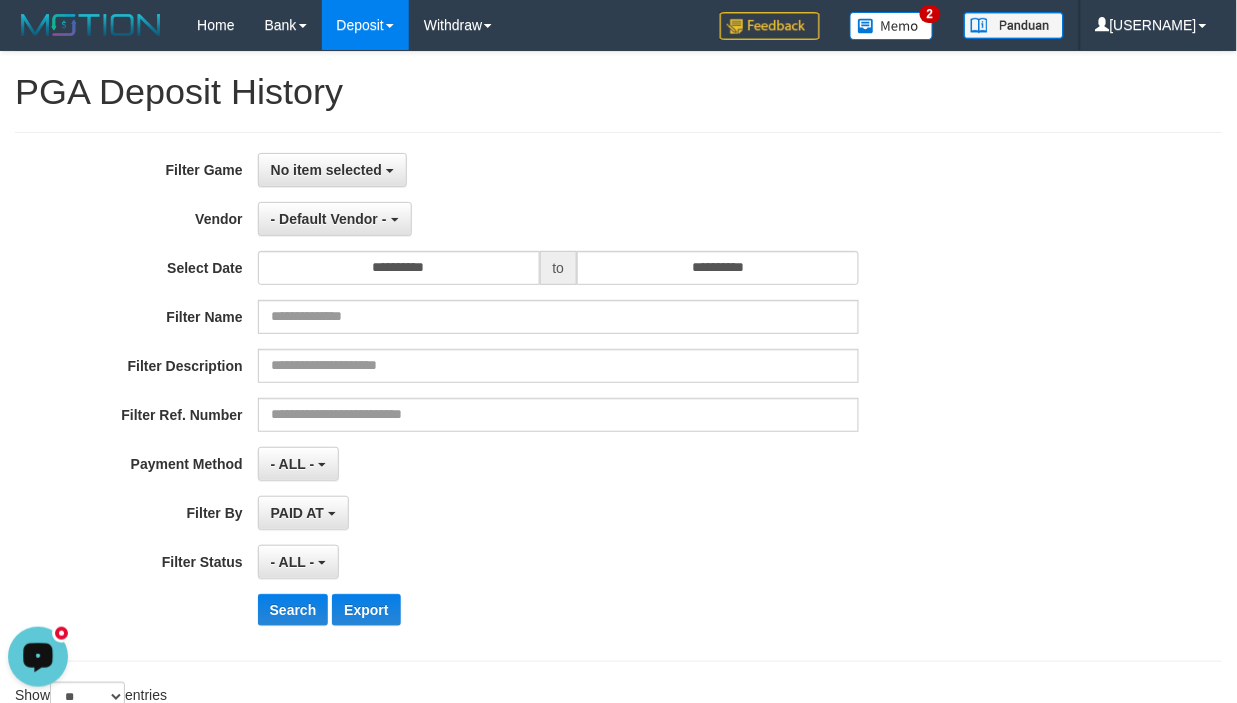 click at bounding box center [38, 656] 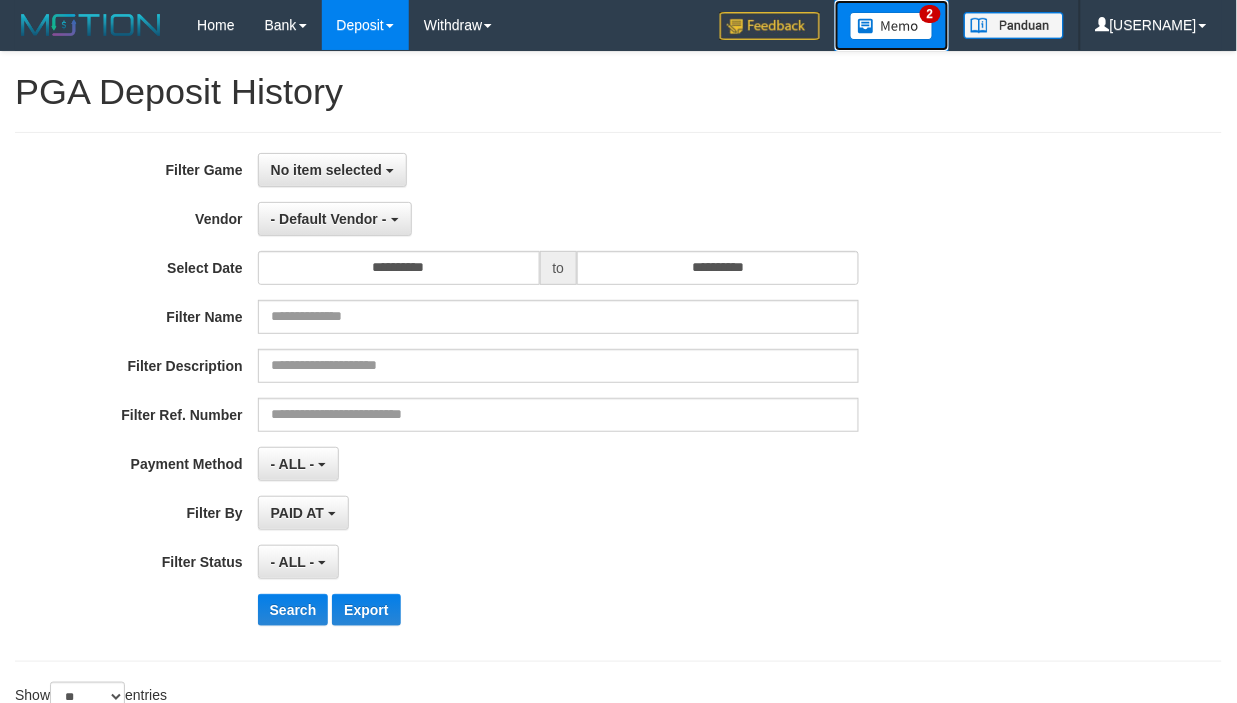 click at bounding box center (892, 26) 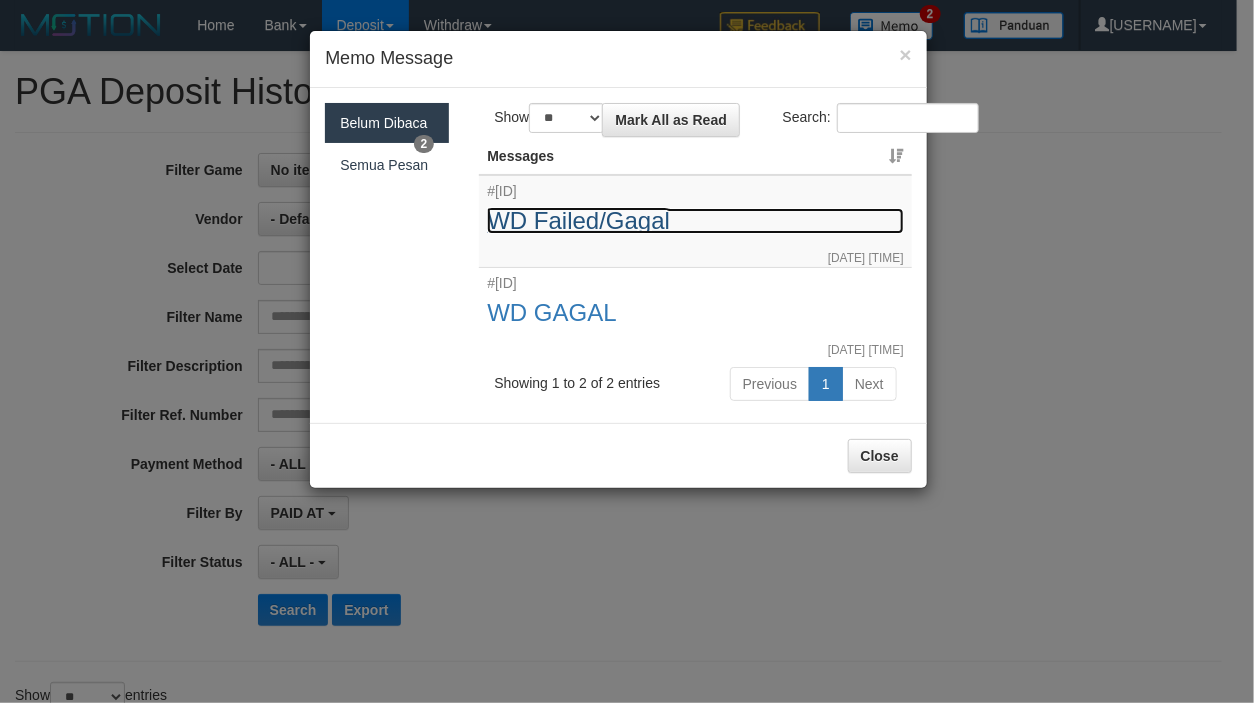 click on "WD Failed/Gagal" at bounding box center (695, 221) 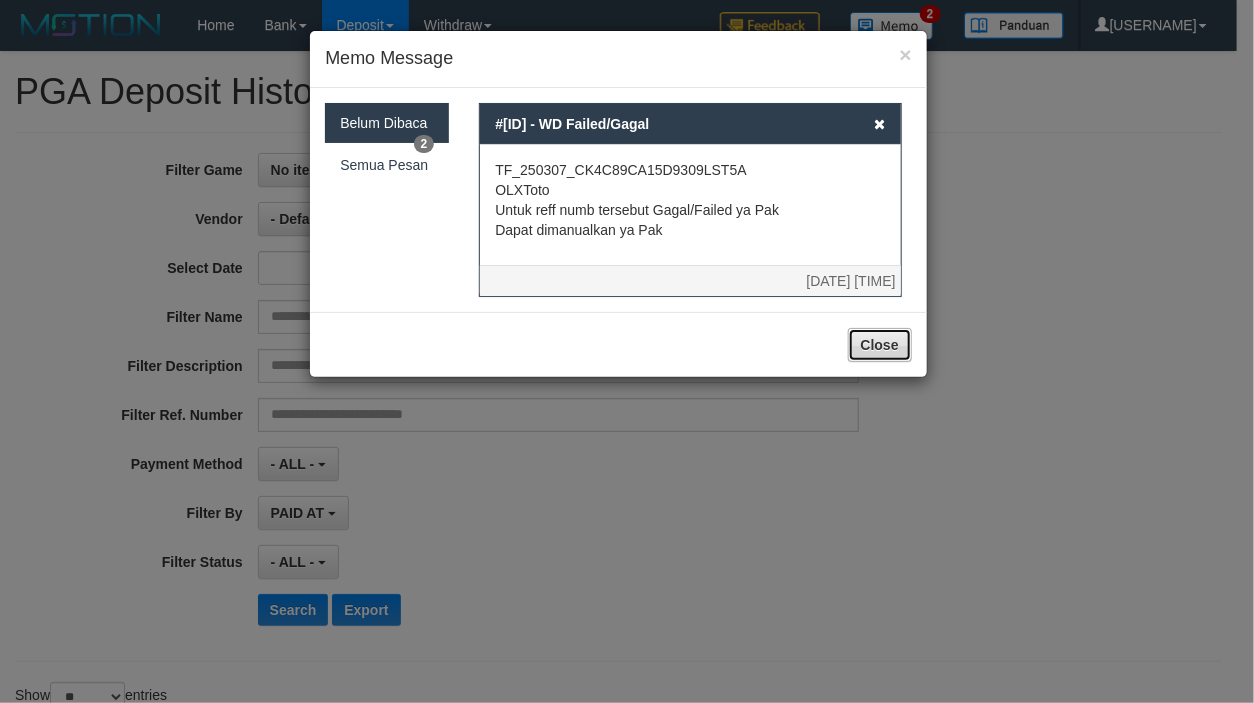 click on "Close" at bounding box center (880, 345) 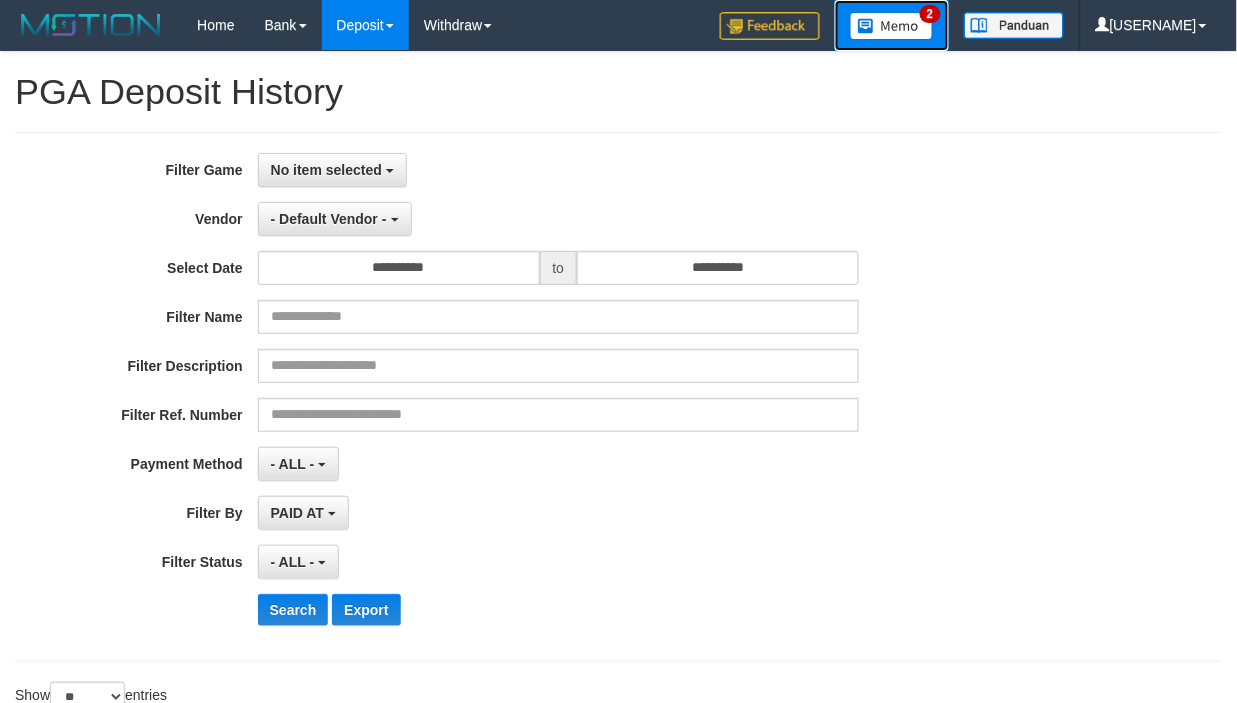 click on "2" at bounding box center (892, 25) 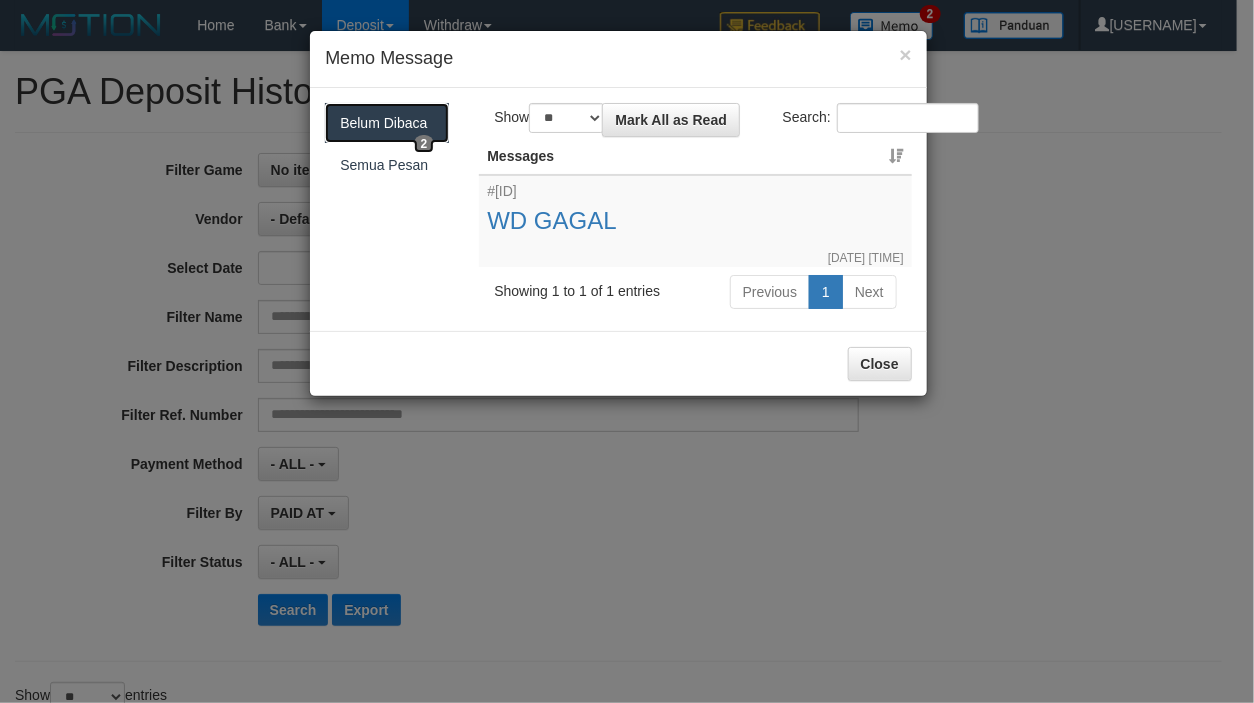 click on "Belum Dibaca  2" at bounding box center [387, 123] 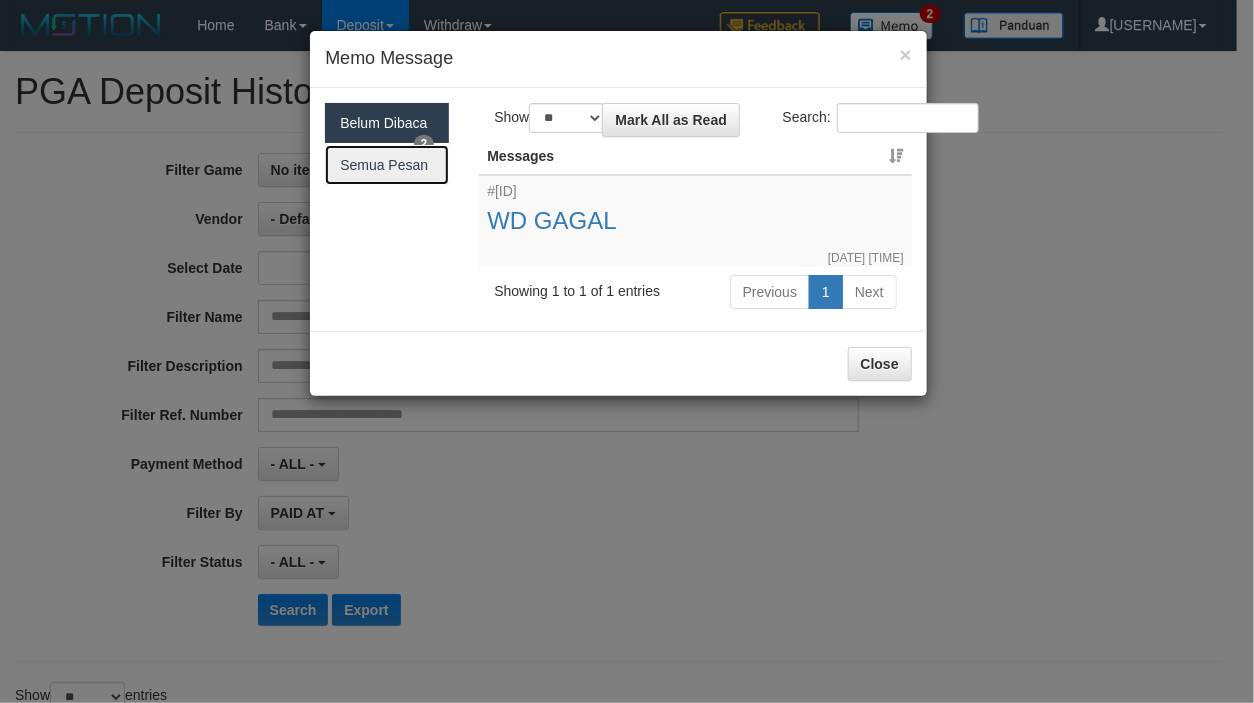 click on "Semua Pesan" at bounding box center [387, 165] 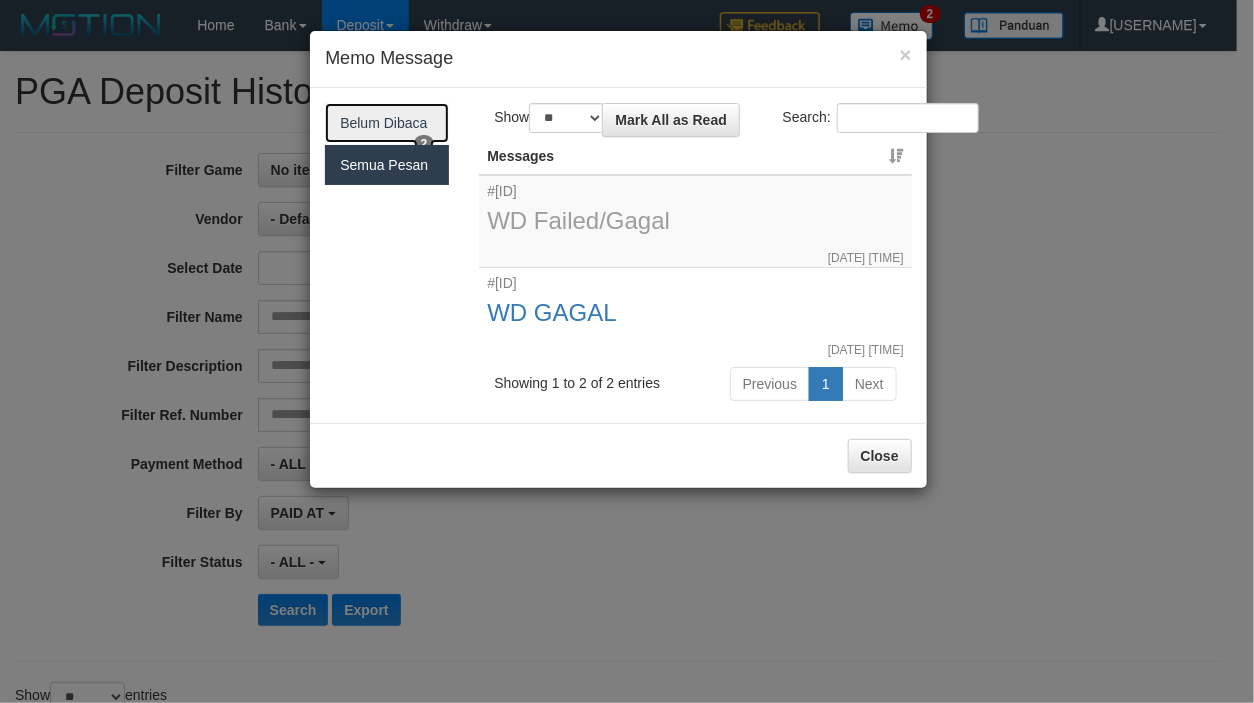 click on "Belum Dibaca  2" at bounding box center (387, 123) 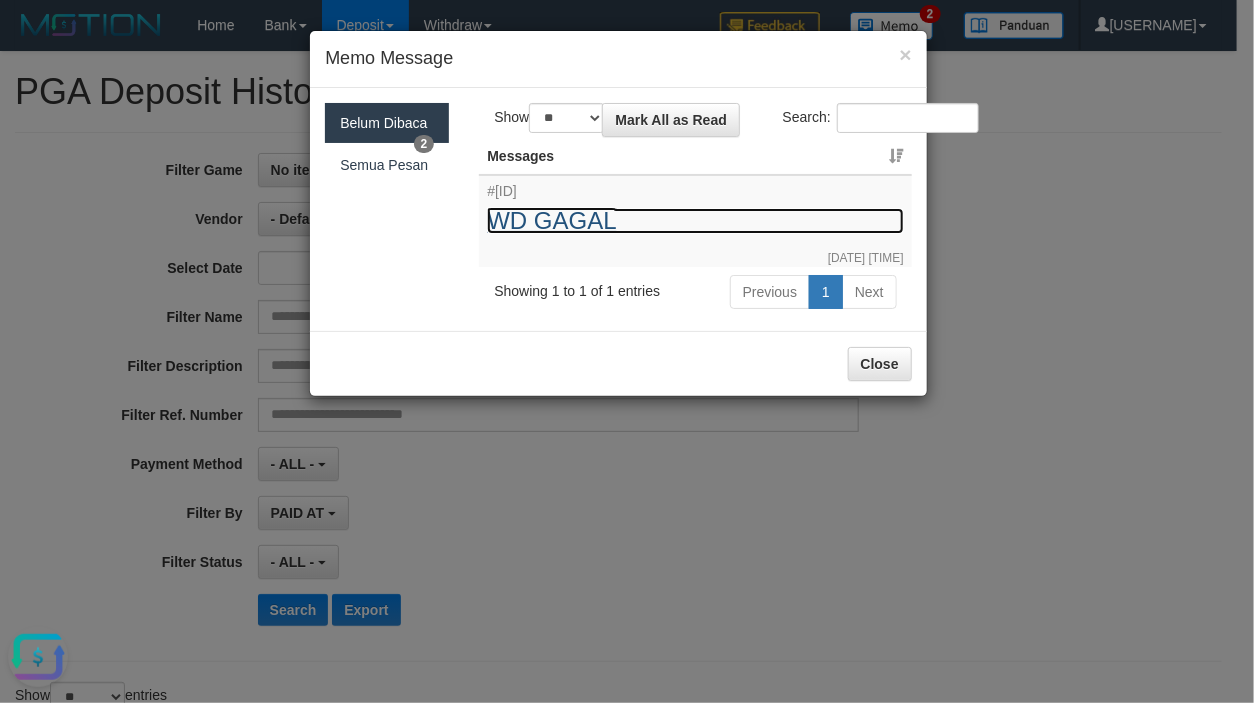 click on "WD GAGAL" at bounding box center [695, 221] 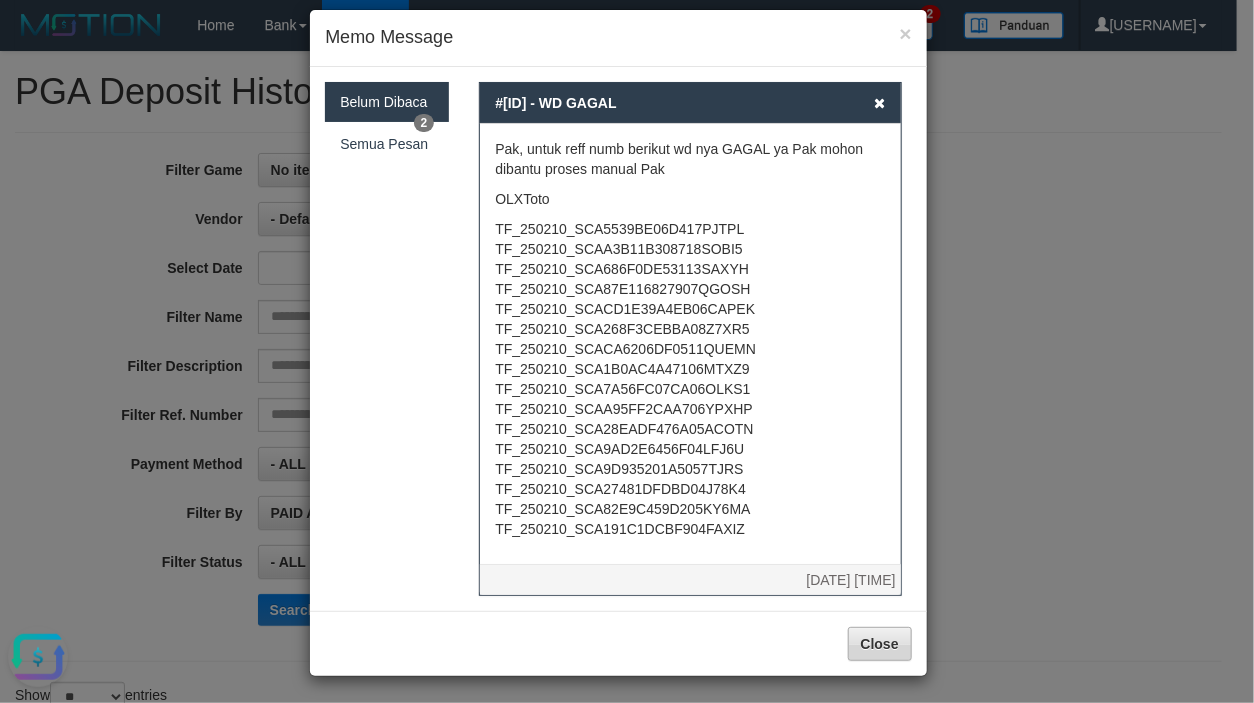 scroll, scrollTop: 25, scrollLeft: 0, axis: vertical 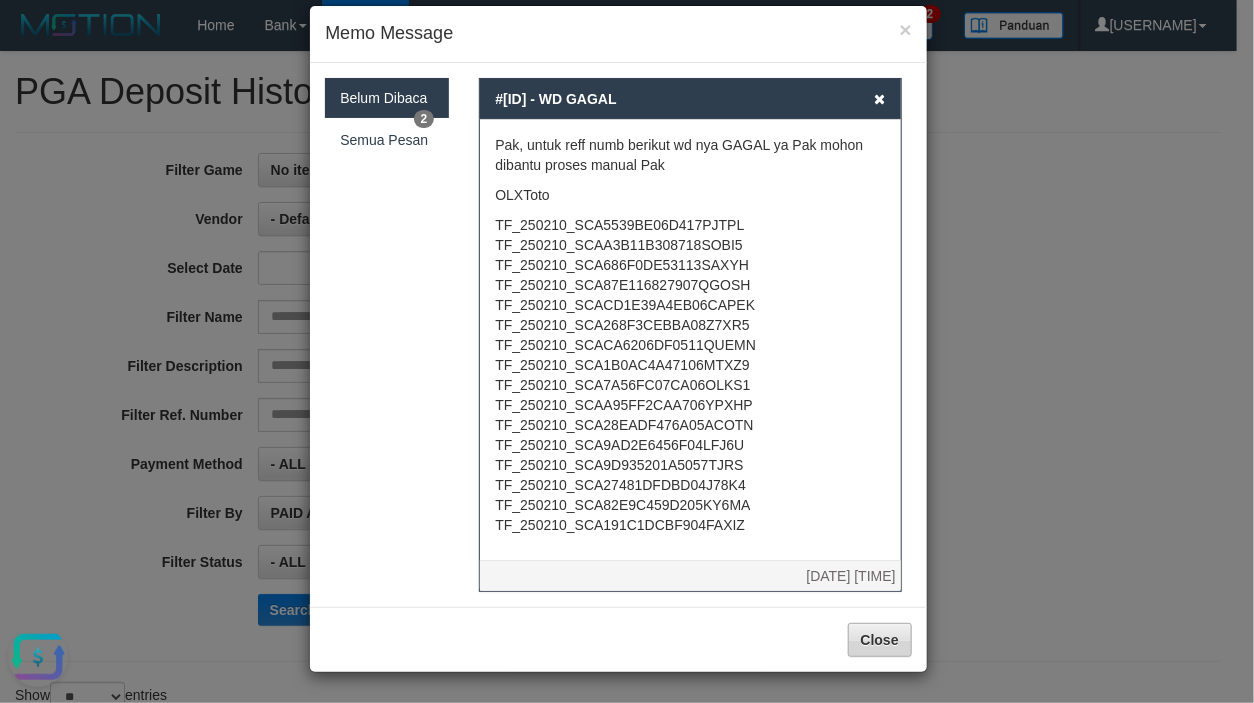 click on "Close" at bounding box center (880, 640) 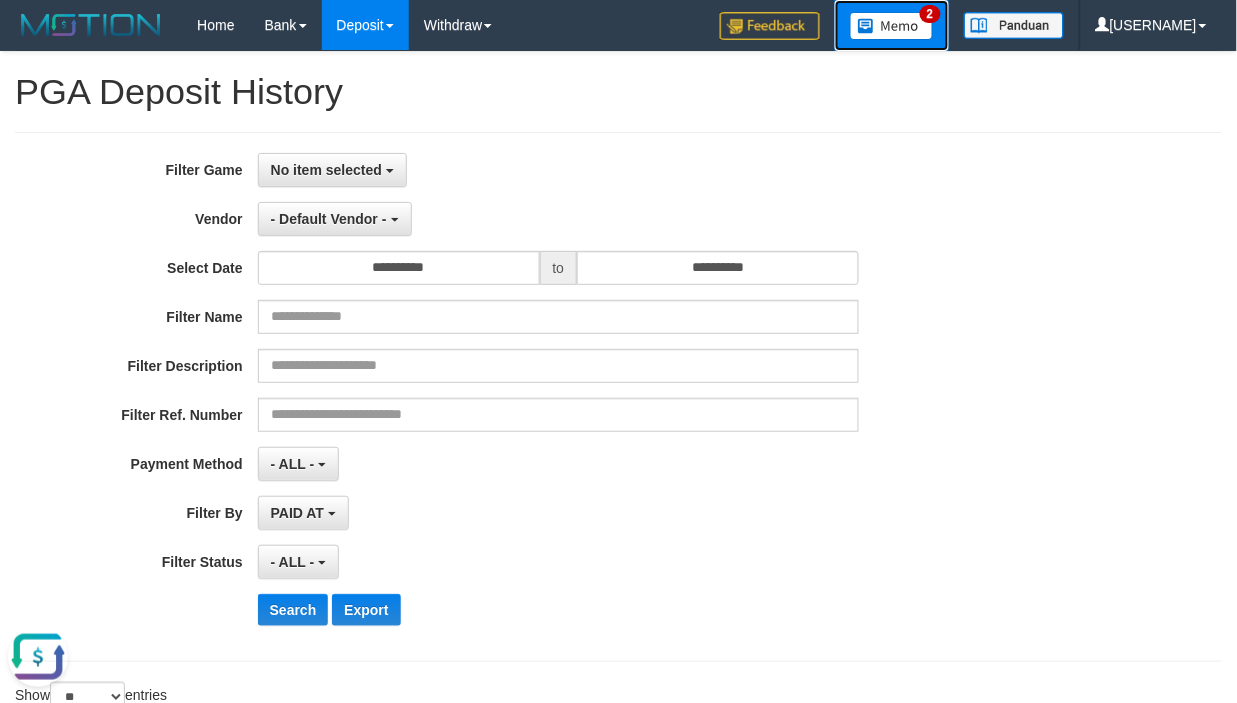 click at bounding box center [892, 26] 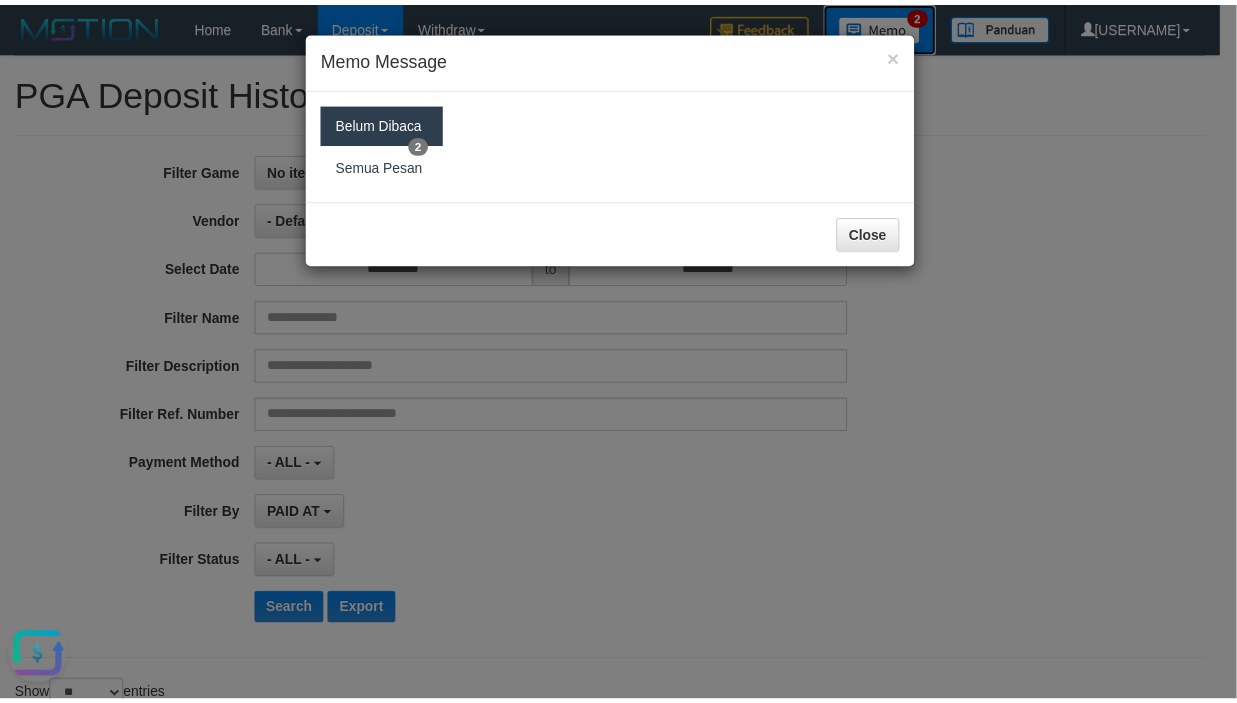 scroll, scrollTop: 0, scrollLeft: 0, axis: both 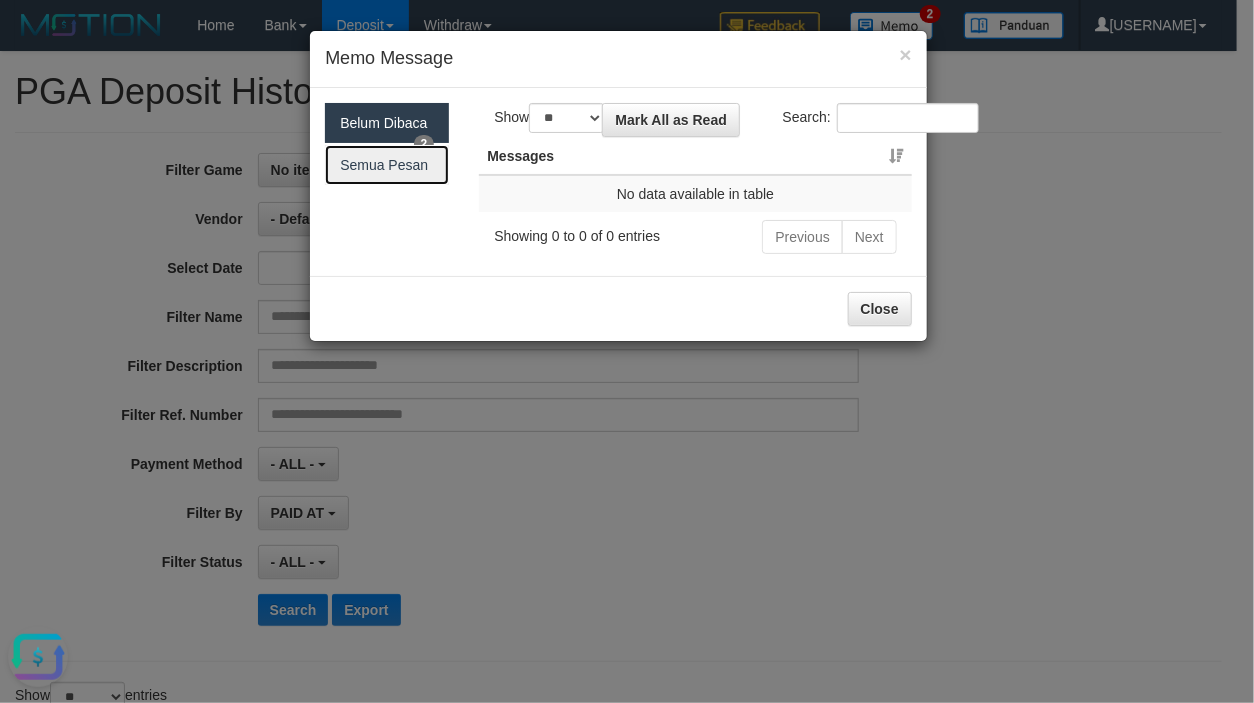 click on "Semua Pesan" at bounding box center [387, 165] 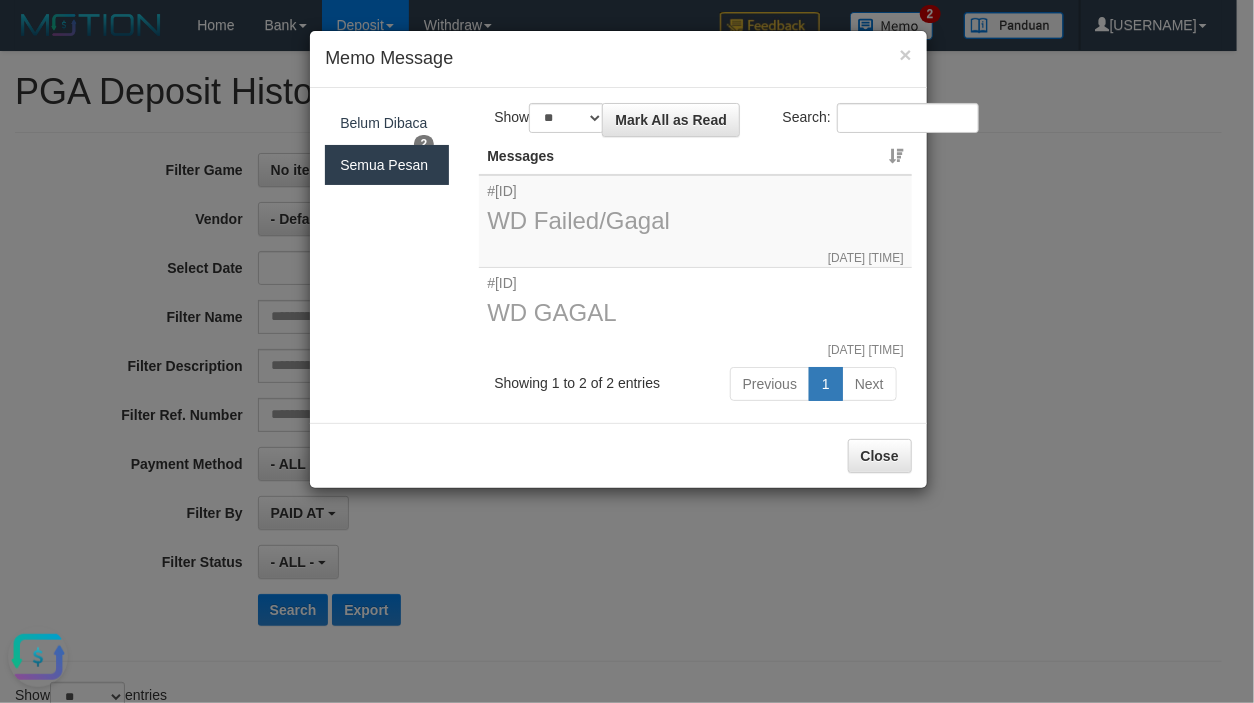 click on "#[ID]" at bounding box center [695, 283] 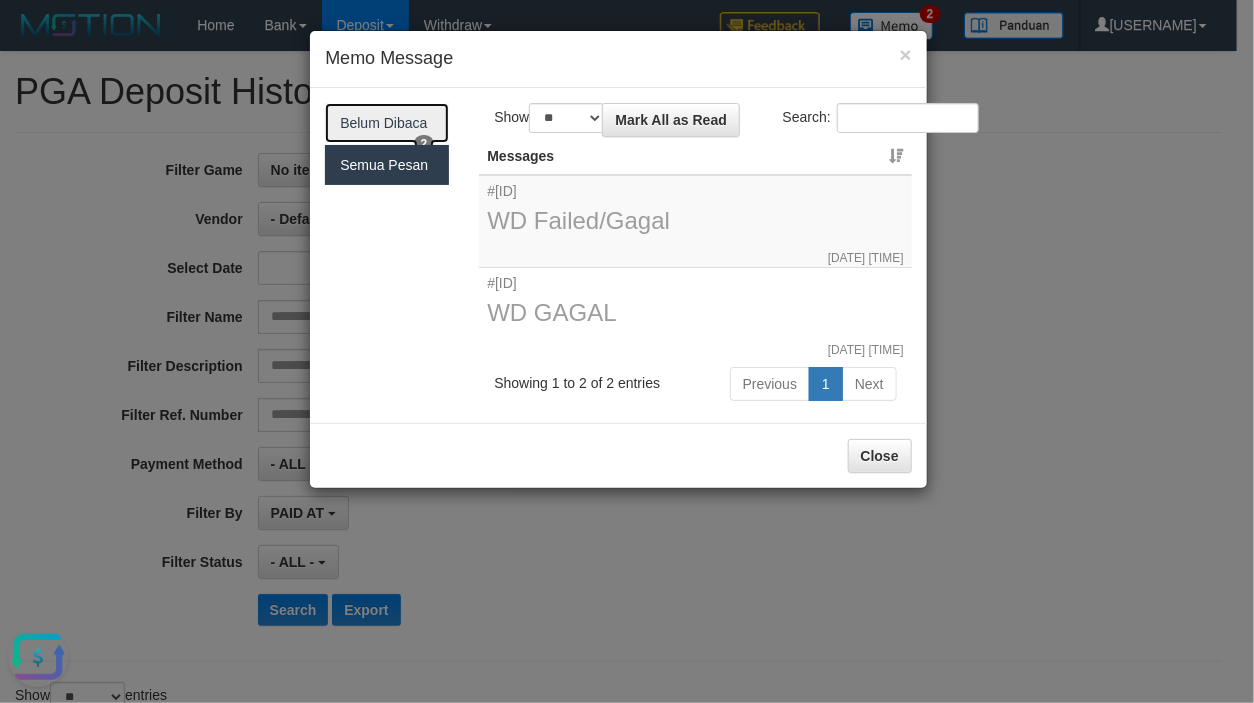 click on "Belum Dibaca  2" at bounding box center (387, 123) 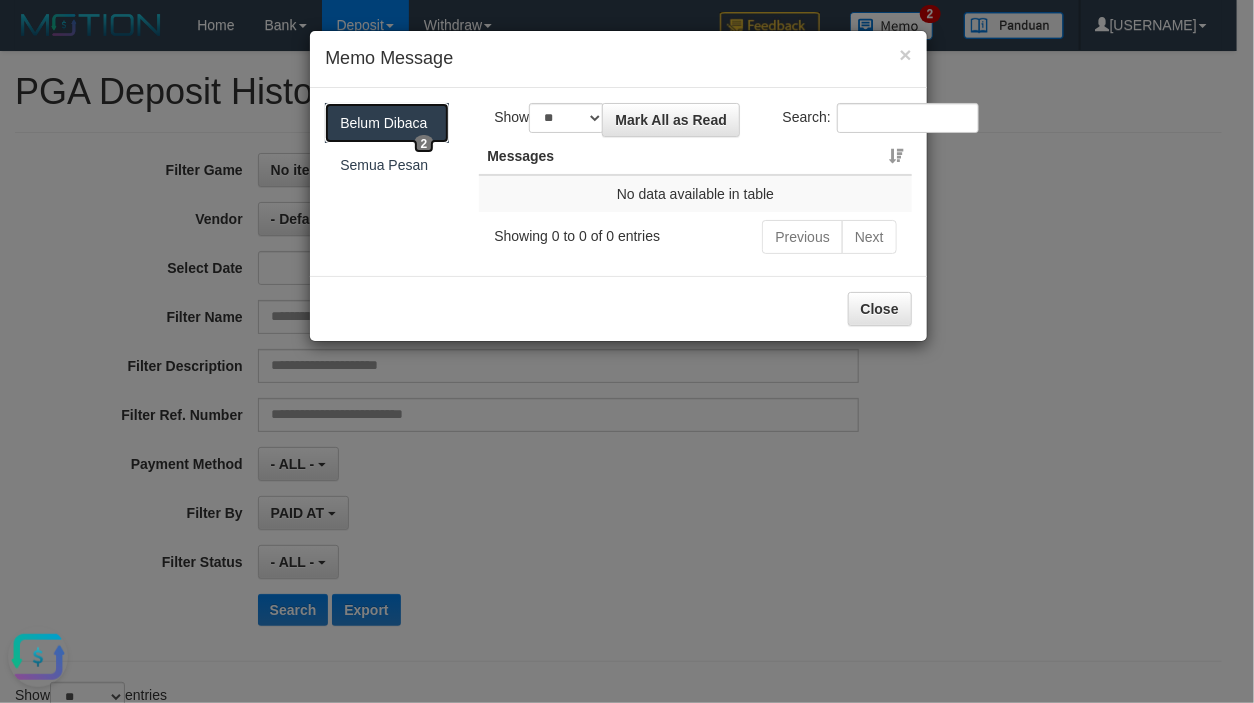 click on "Belum Dibaca  2" at bounding box center (387, 123) 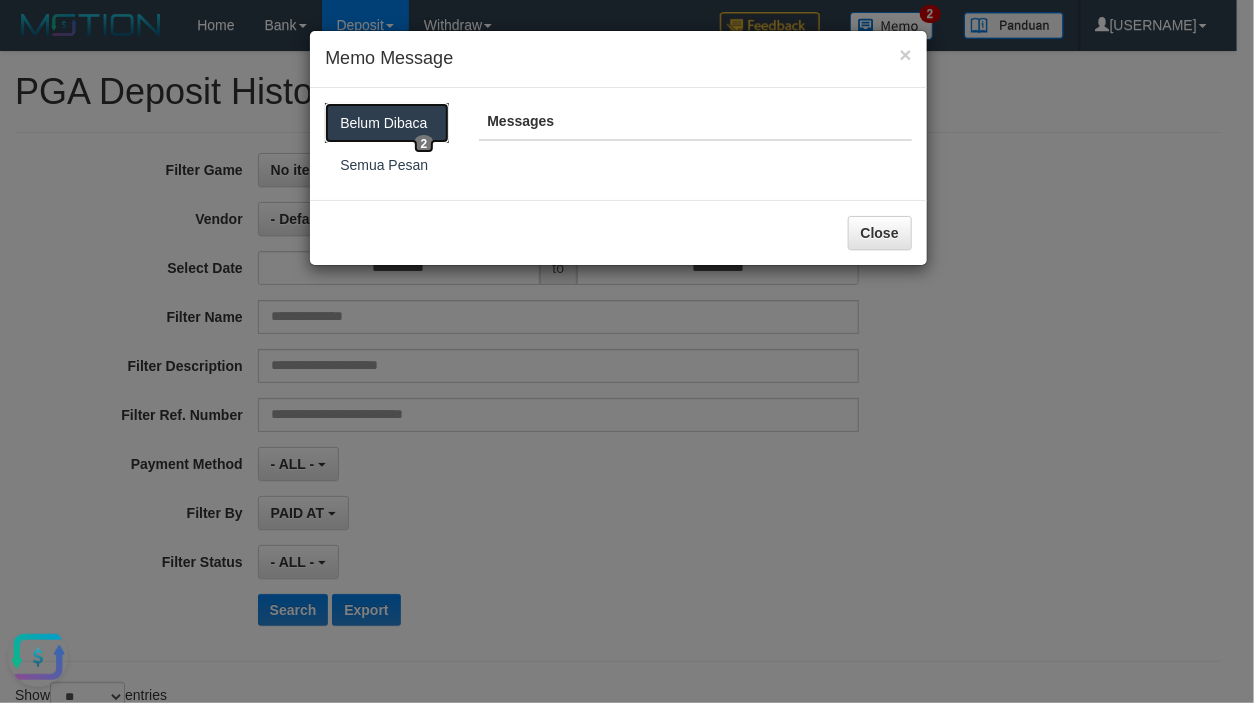 click on "Belum Dibaca  2" at bounding box center [387, 123] 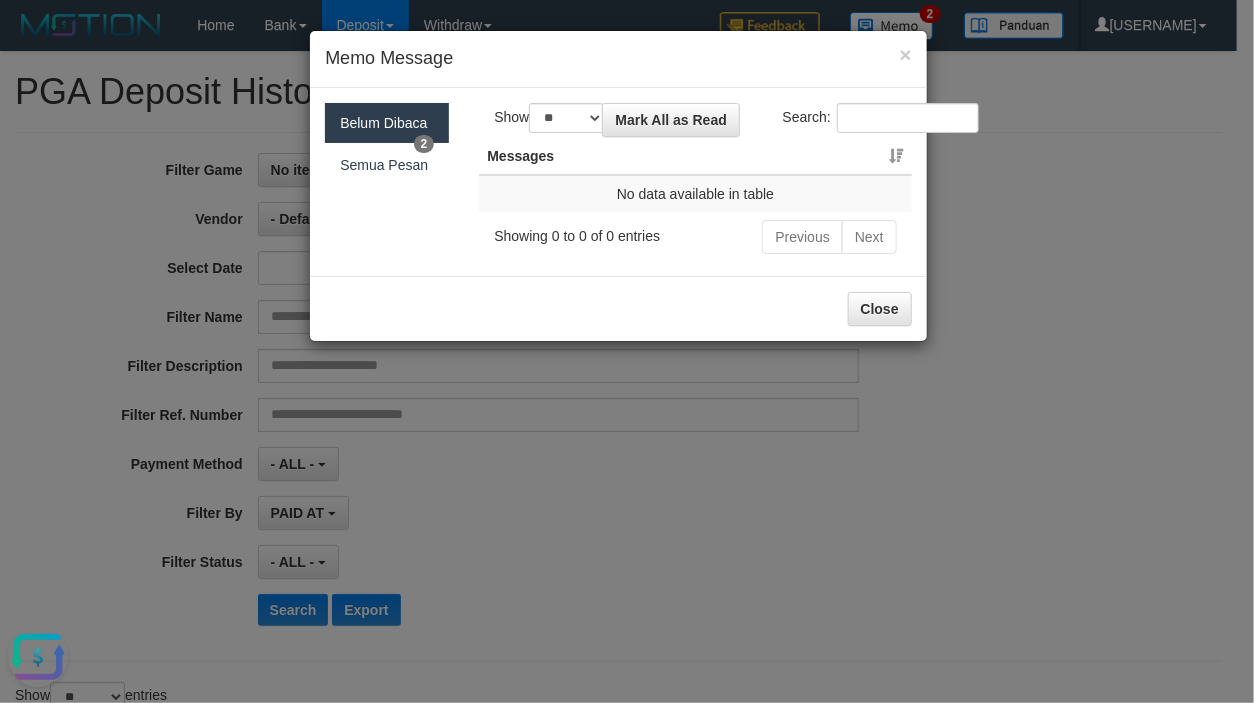 click on "Mark All as Read" at bounding box center (677, 120) 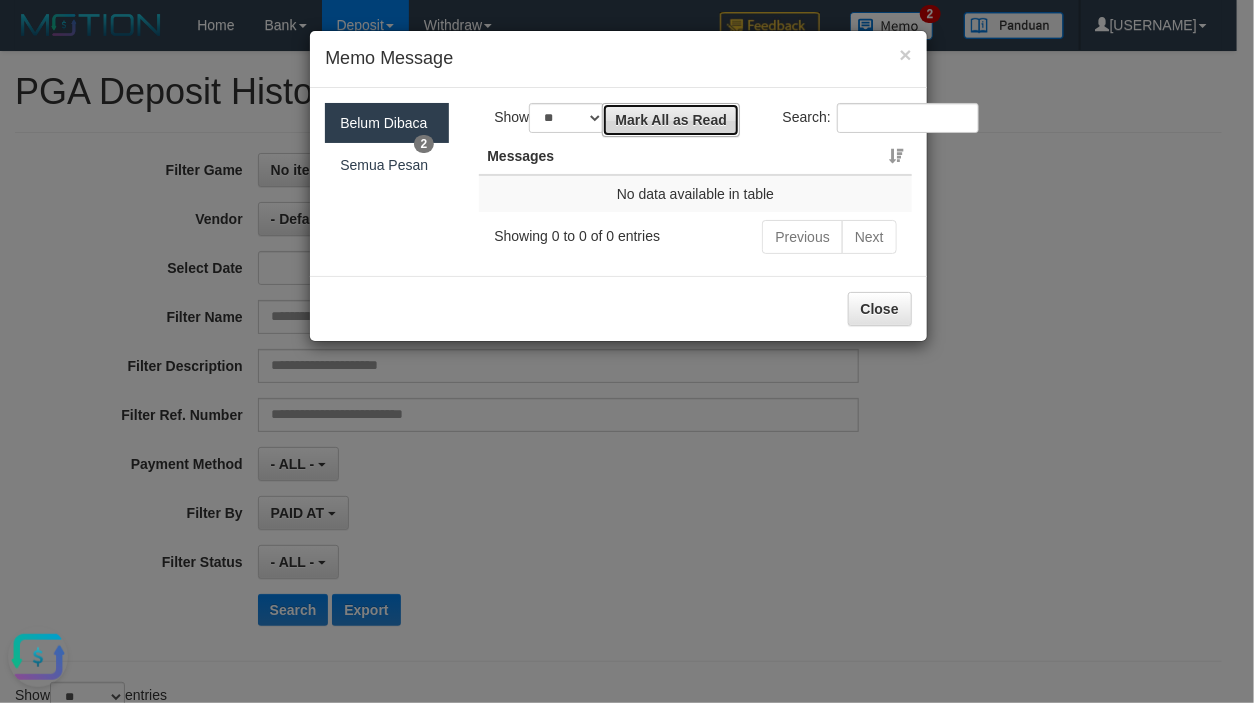 click on "Mark All as Read" at bounding box center (671, 120) 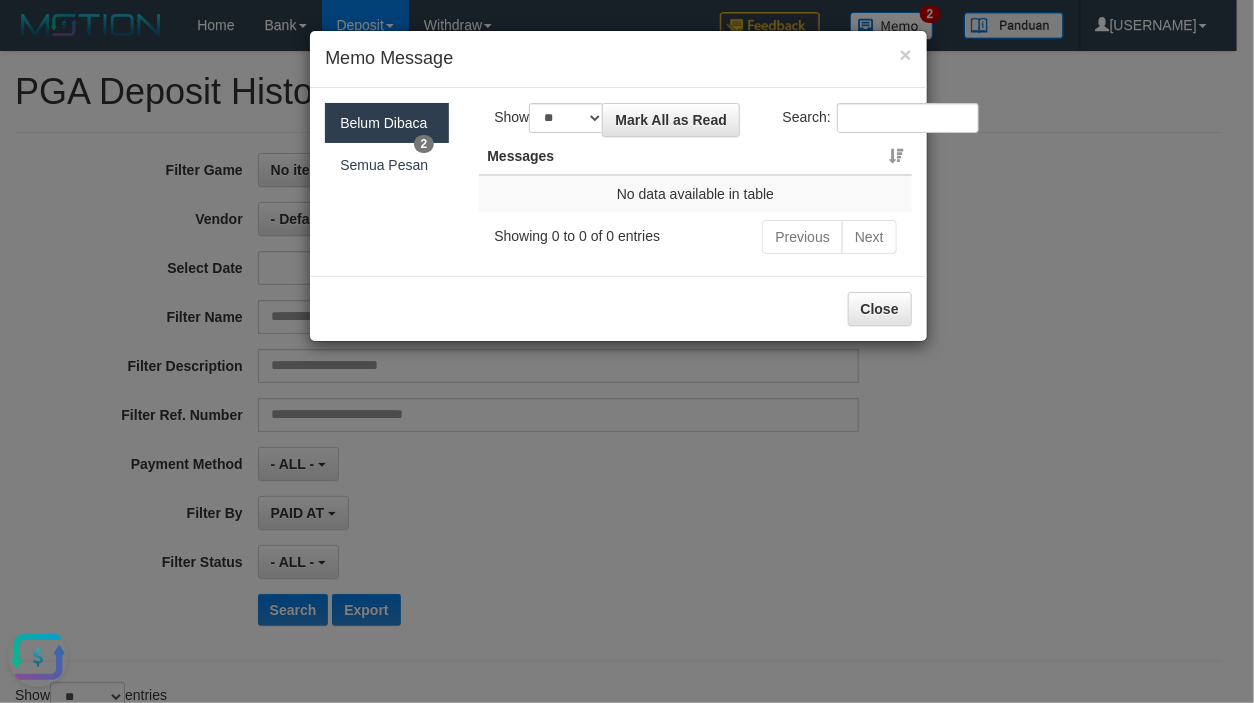 click on "Belum Dibaca  2
Semua Pesan" at bounding box center [387, 144] 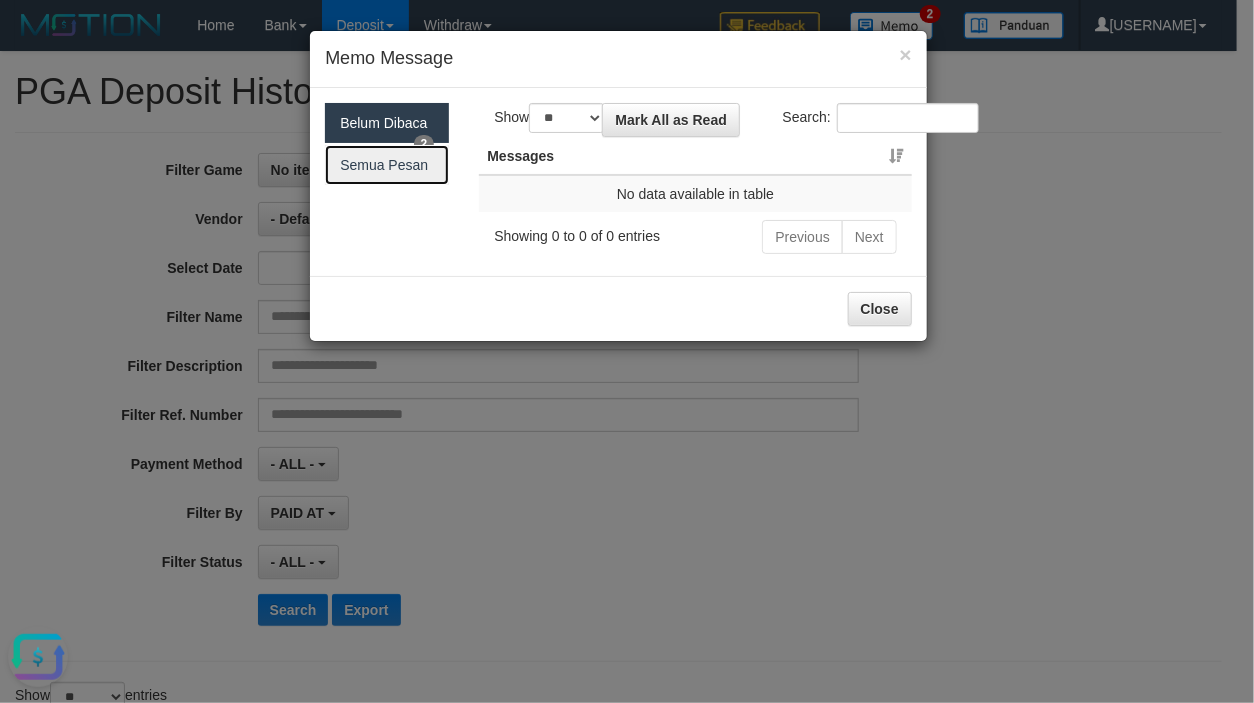 click on "Semua Pesan" at bounding box center (387, 165) 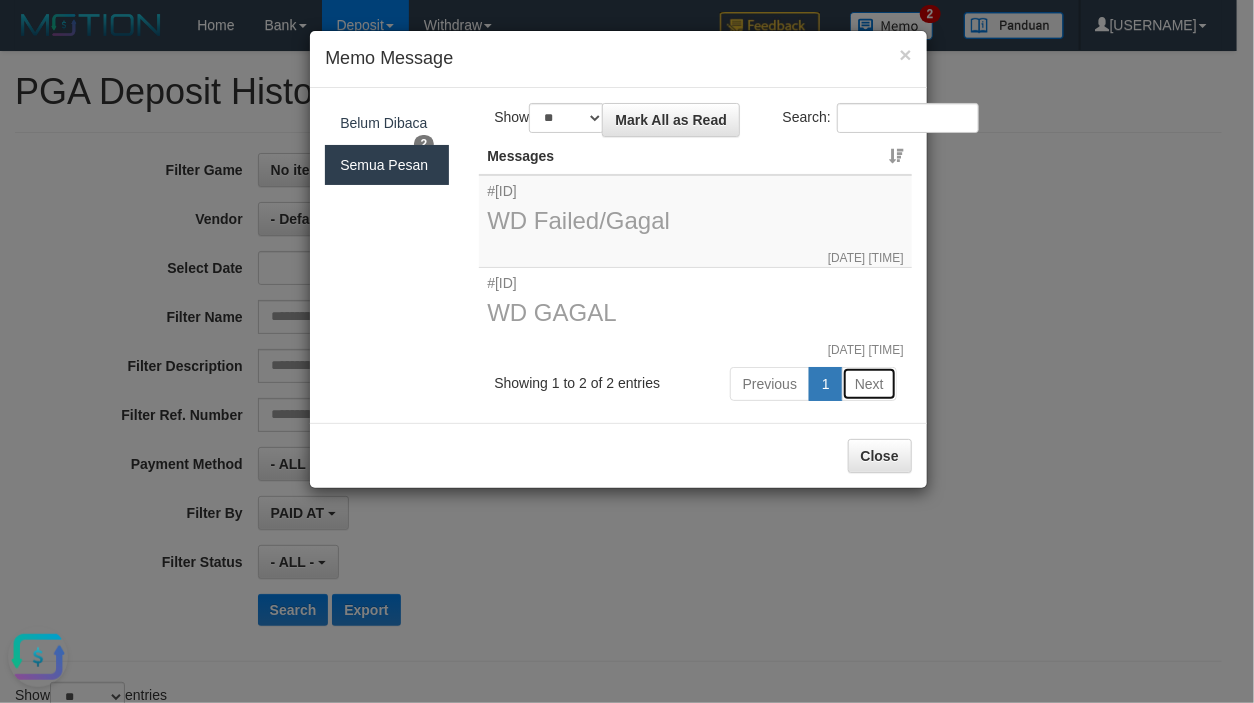 click on "Next" at bounding box center [869, 384] 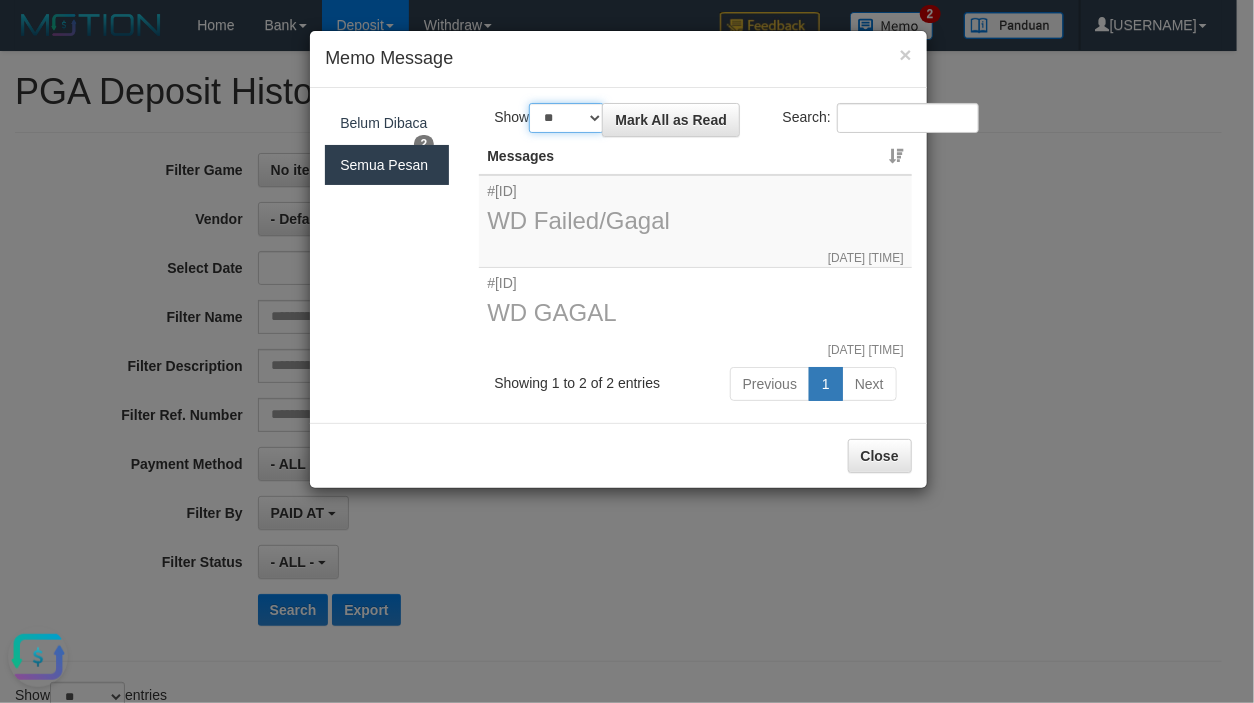 click on "** ** ** ***" at bounding box center [566, 118] 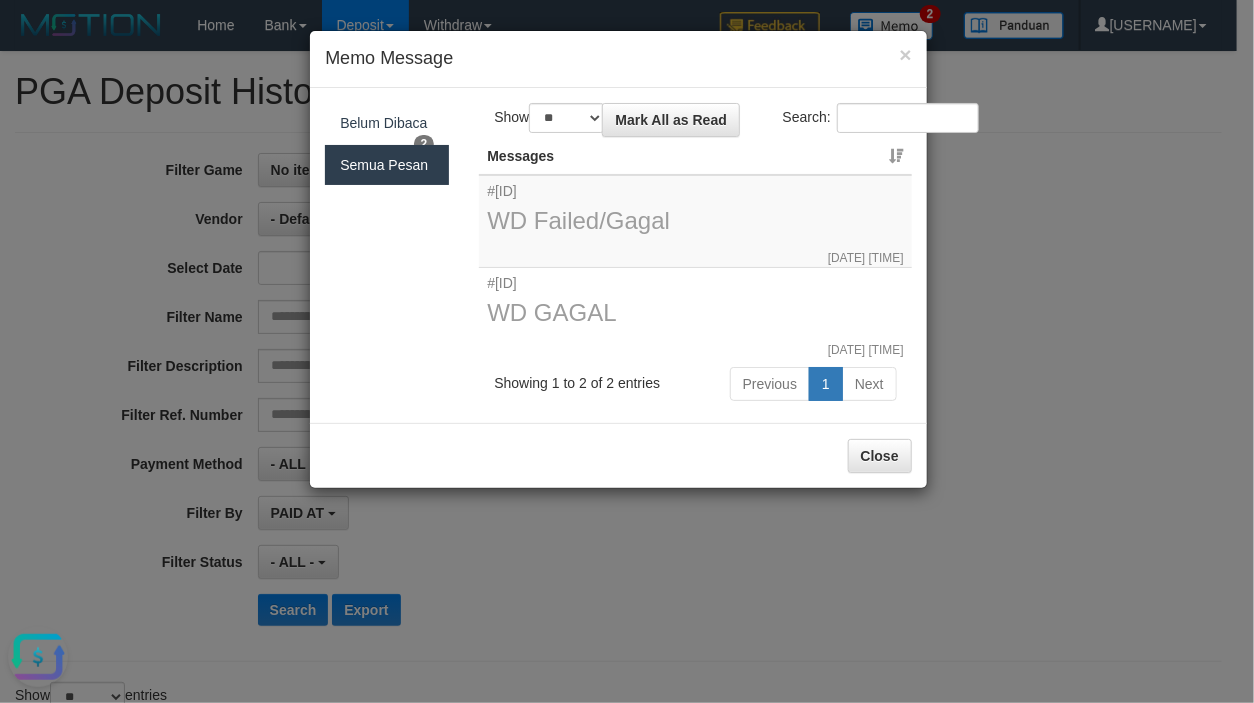 drag, startPoint x: 565, startPoint y: 254, endPoint x: 566, endPoint y: 244, distance: 10.049875 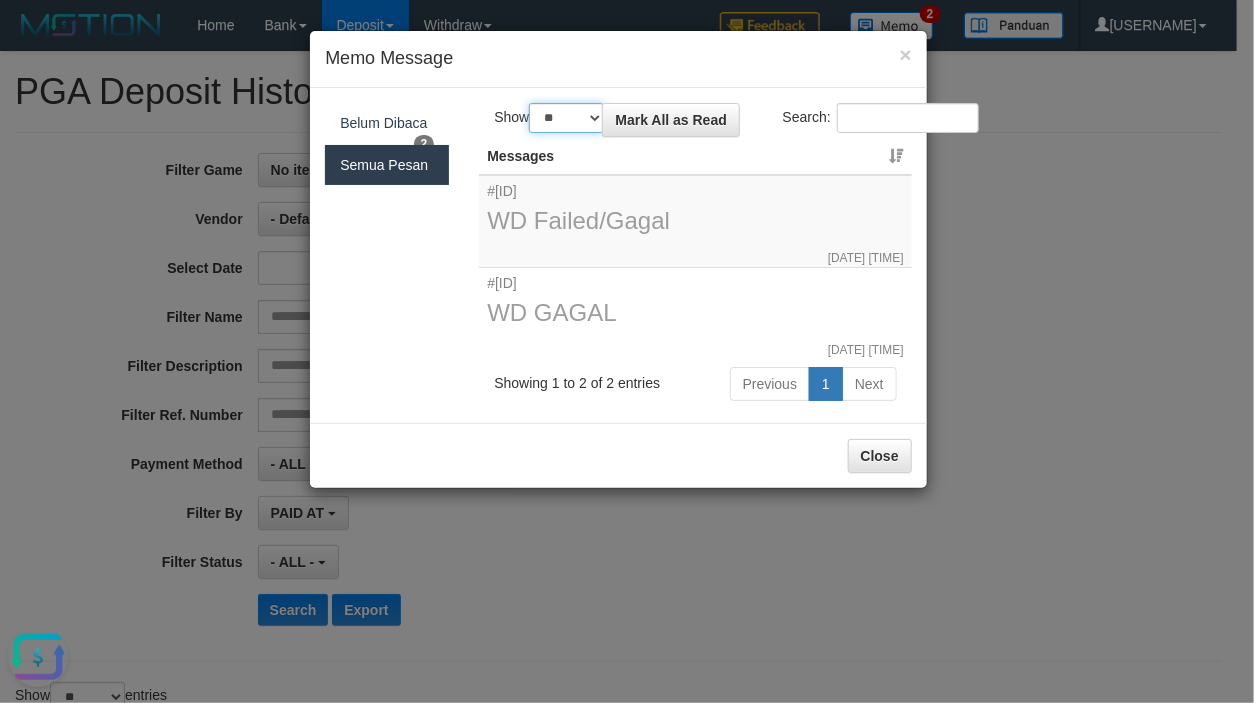 click on "** ** ** ***" at bounding box center (566, 118) 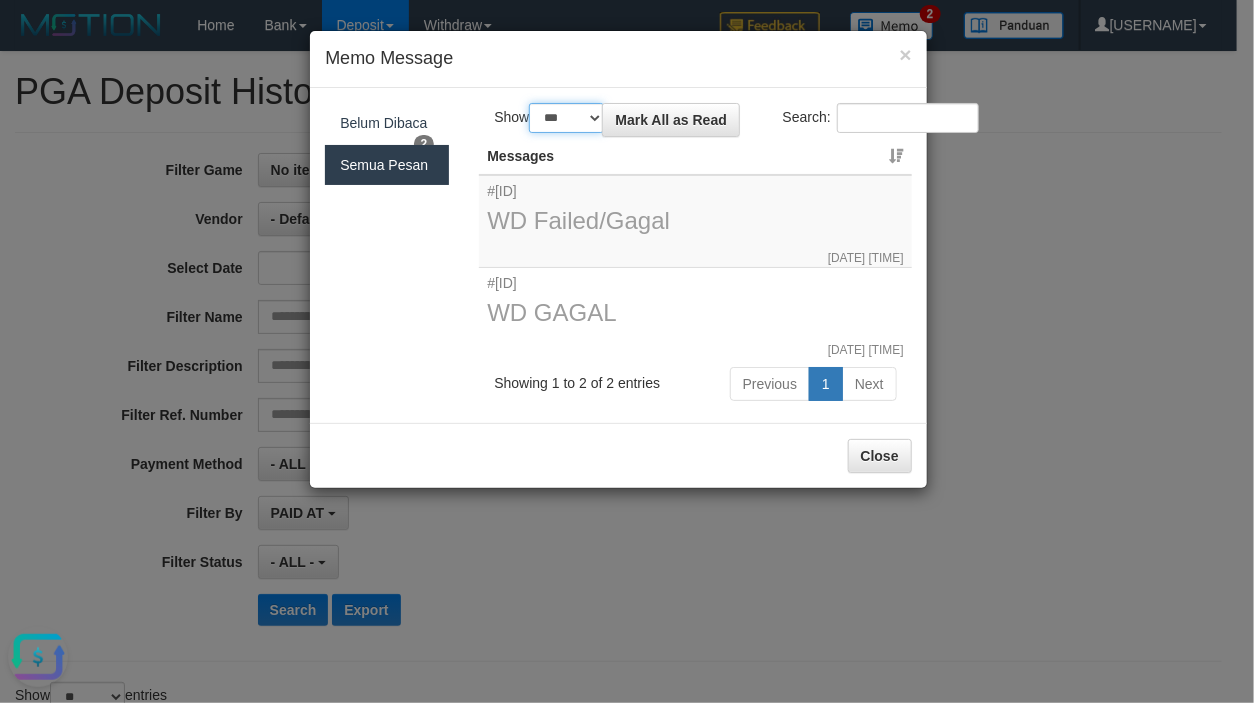 click on "** ** ** ***" at bounding box center (566, 118) 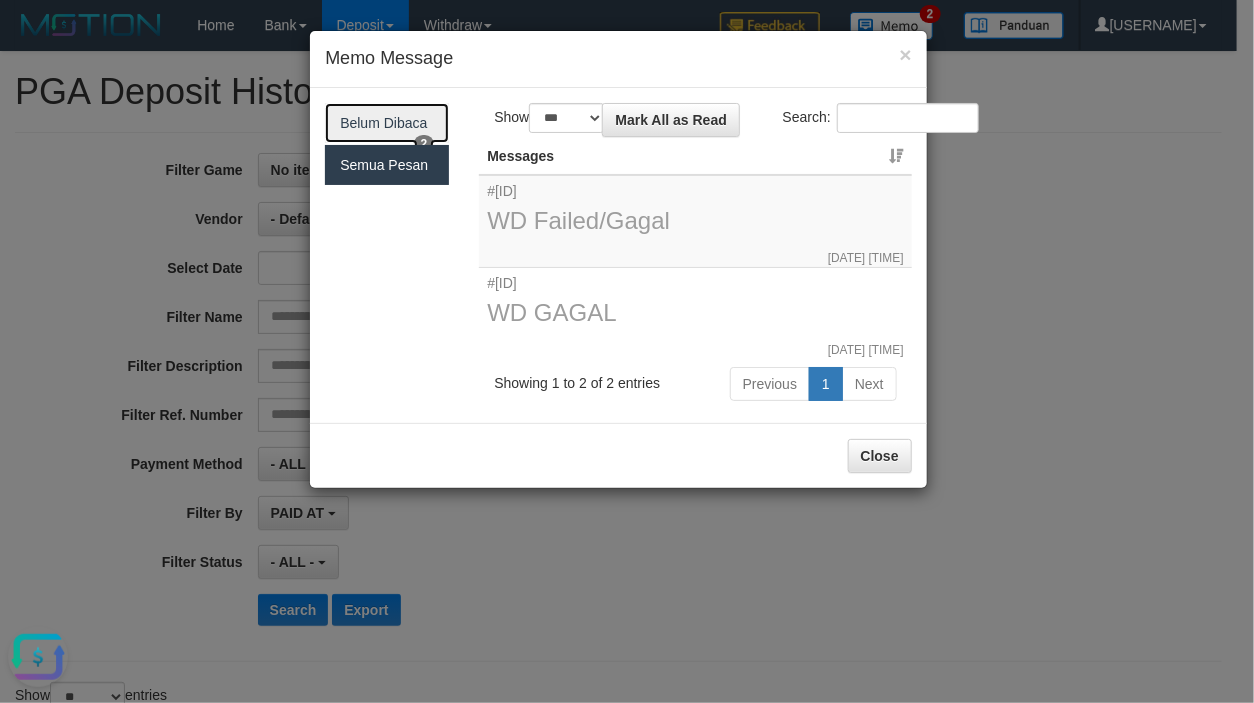 click on "Belum Dibaca  2" at bounding box center (387, 123) 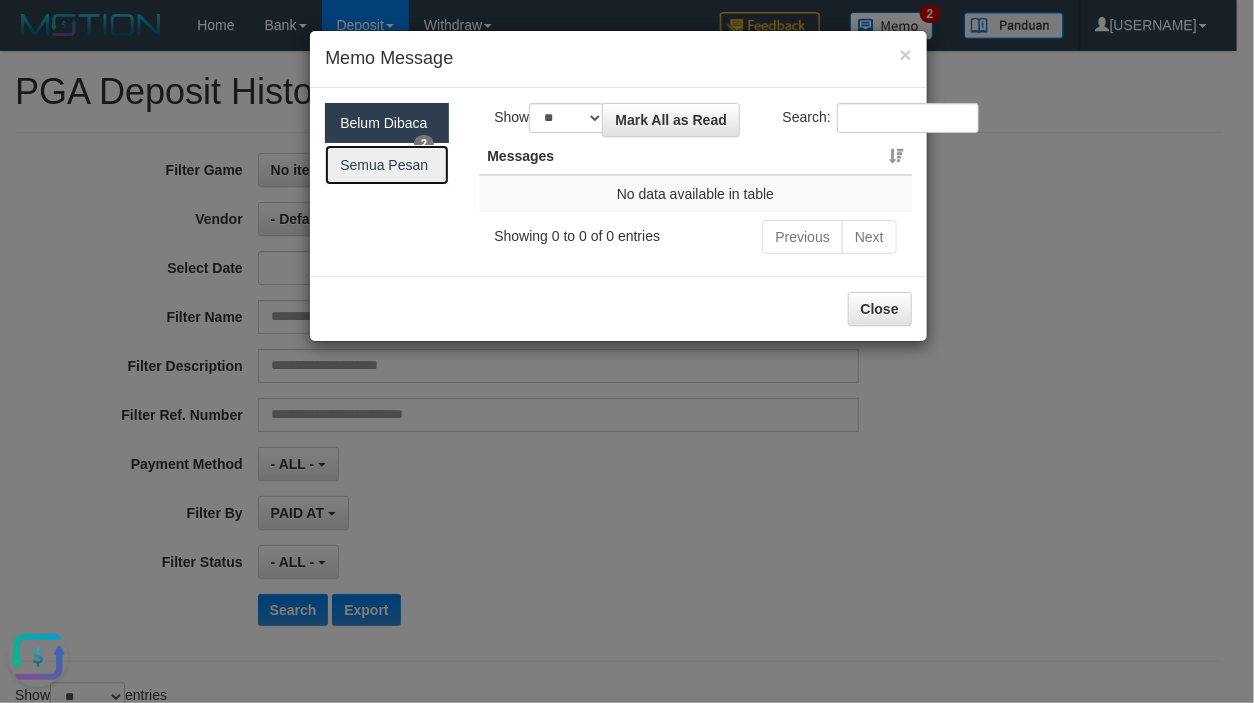 click on "Semua Pesan" at bounding box center (387, 165) 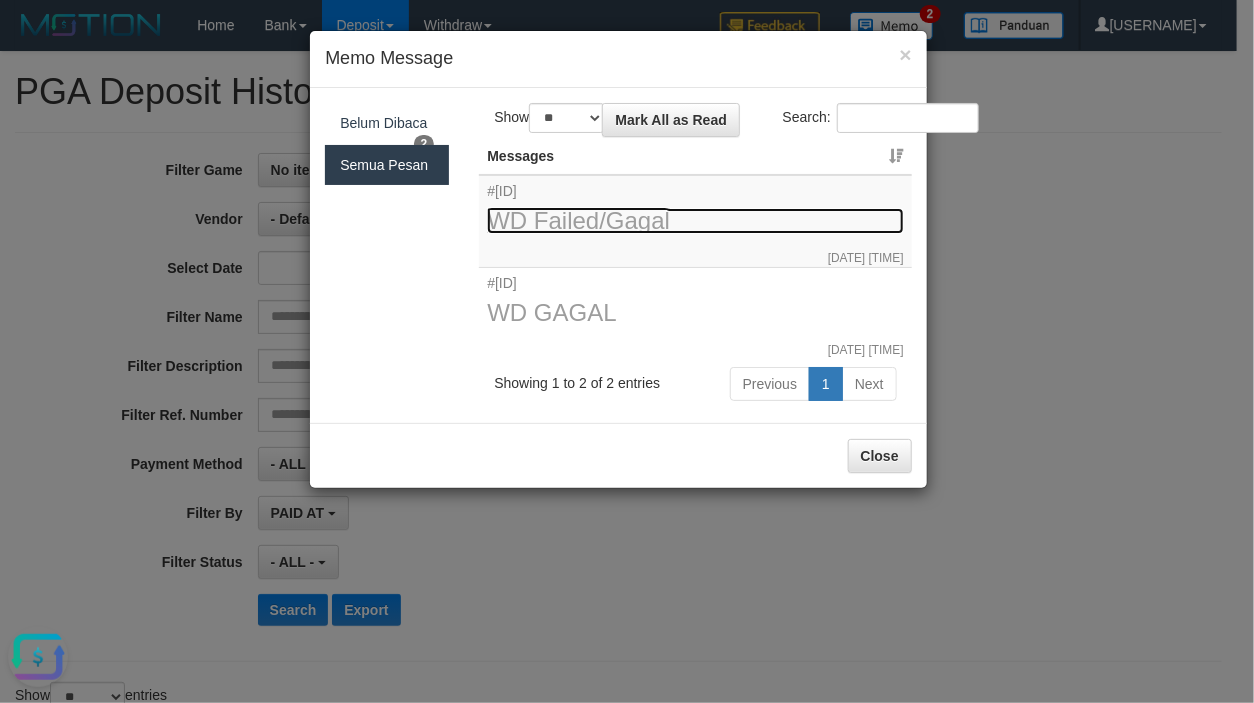 click on "WD Failed/Gagal" at bounding box center [695, 221] 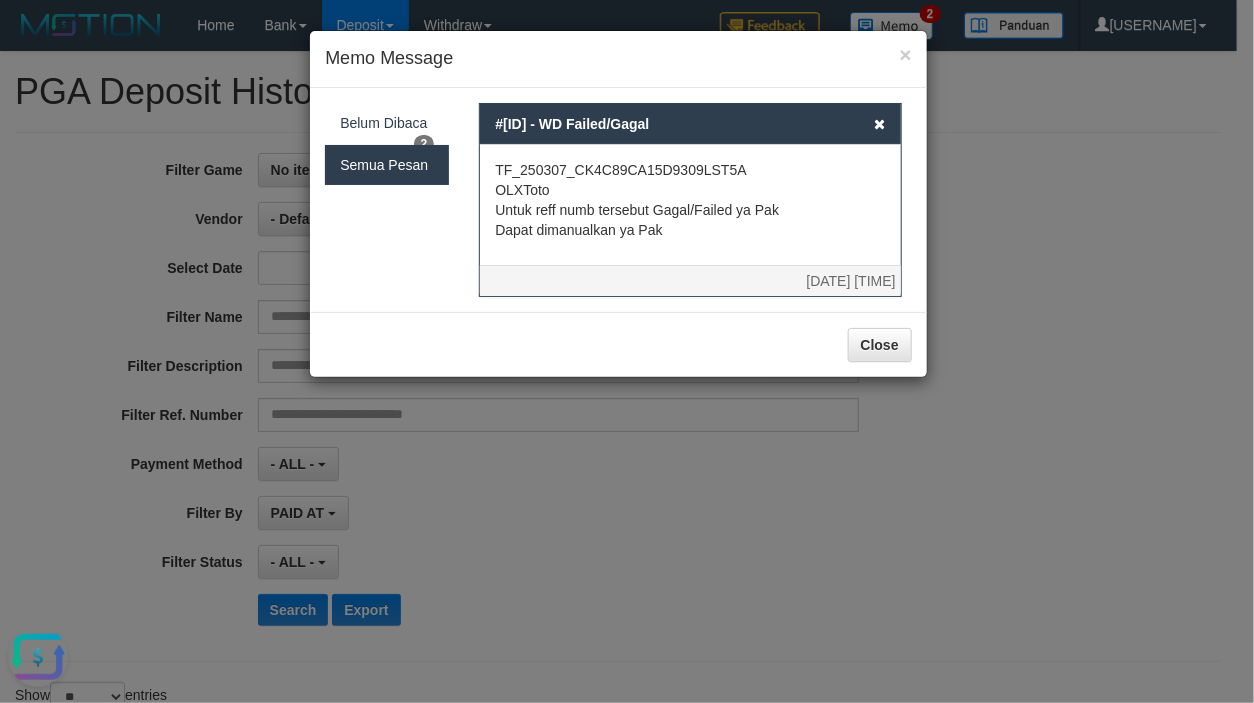 click on "#[ID] - WD Failed/Gagal" at bounding box center (690, 124) 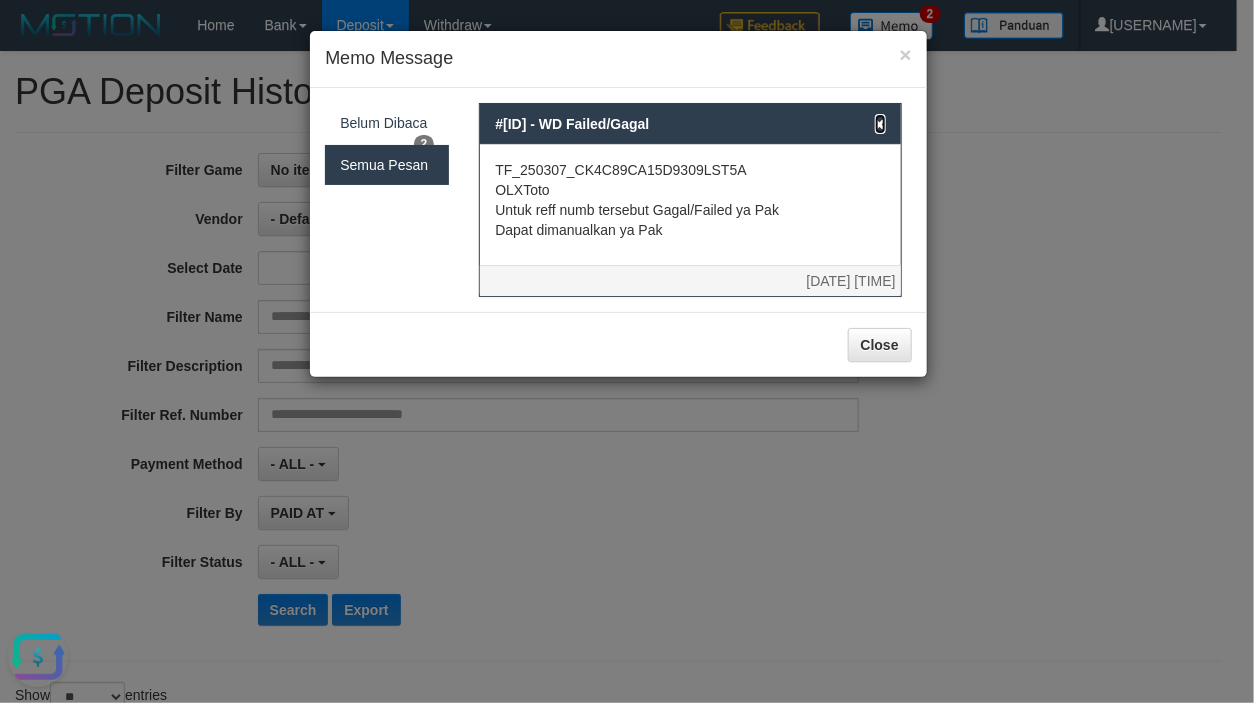 click at bounding box center [880, 124] 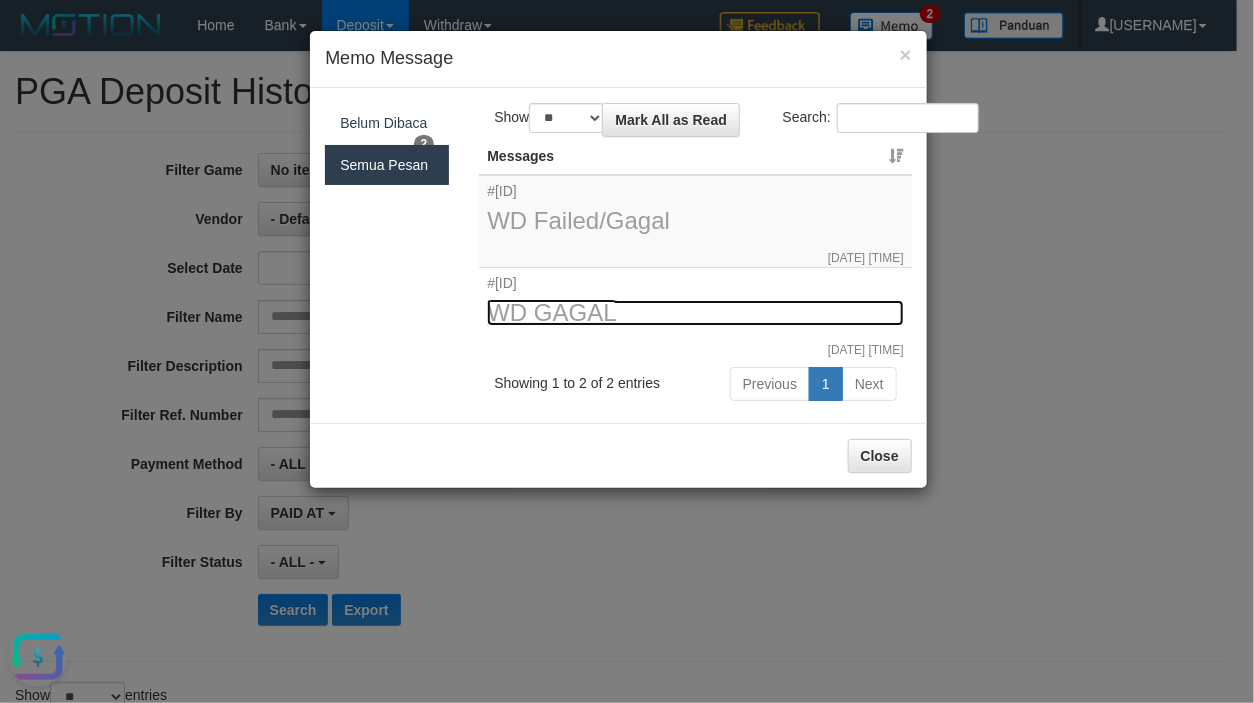 click on "WD GAGAL" at bounding box center [695, 313] 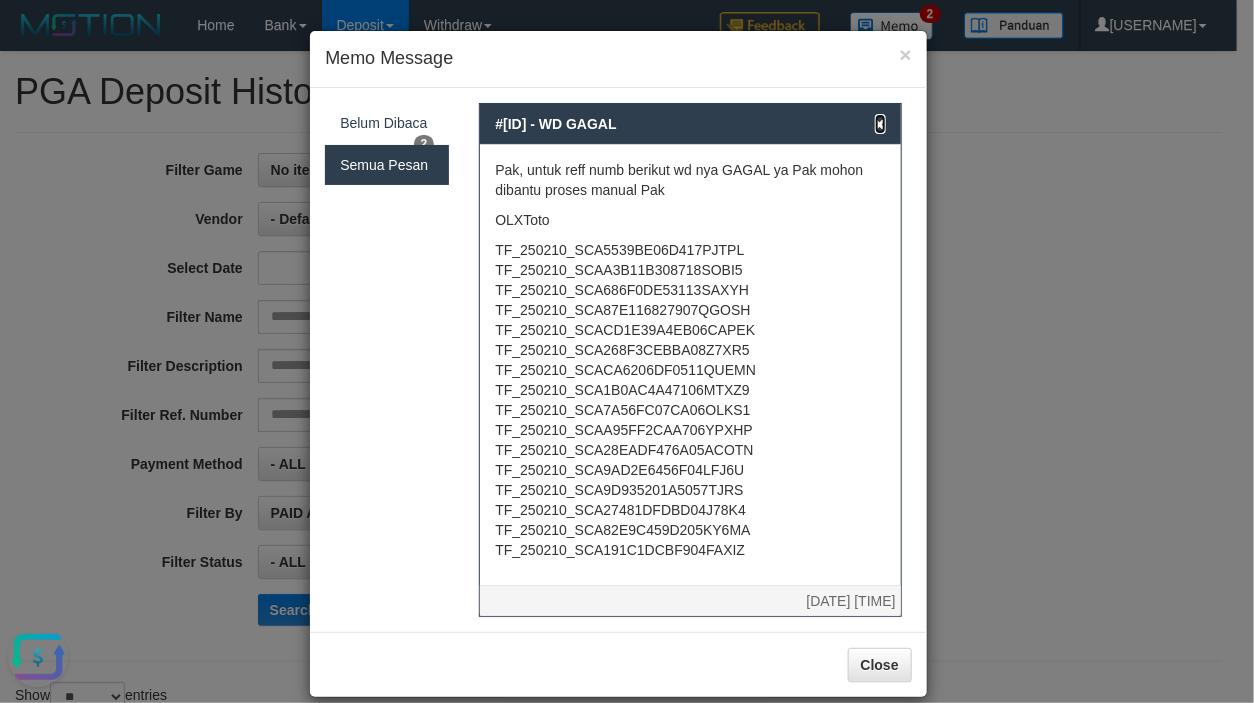 click at bounding box center (880, 124) 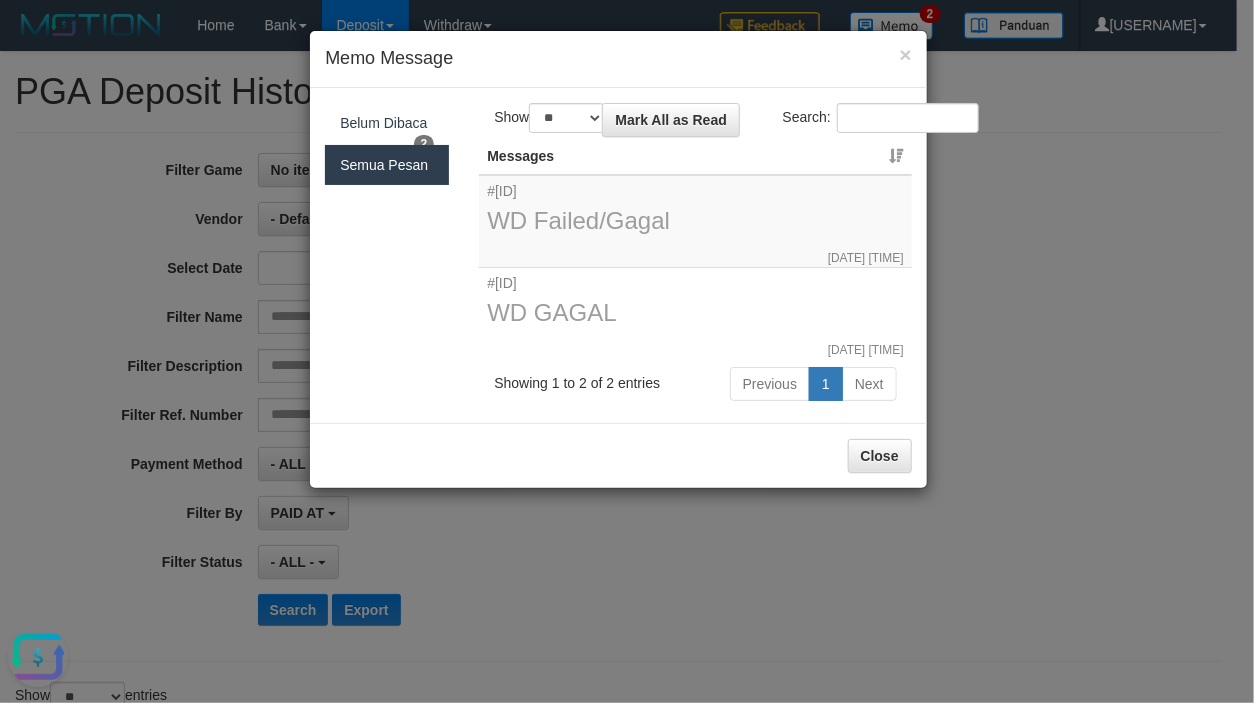 click on "#[ID]
WD GAGAL
[DATE] [TIME]" at bounding box center (695, 314) 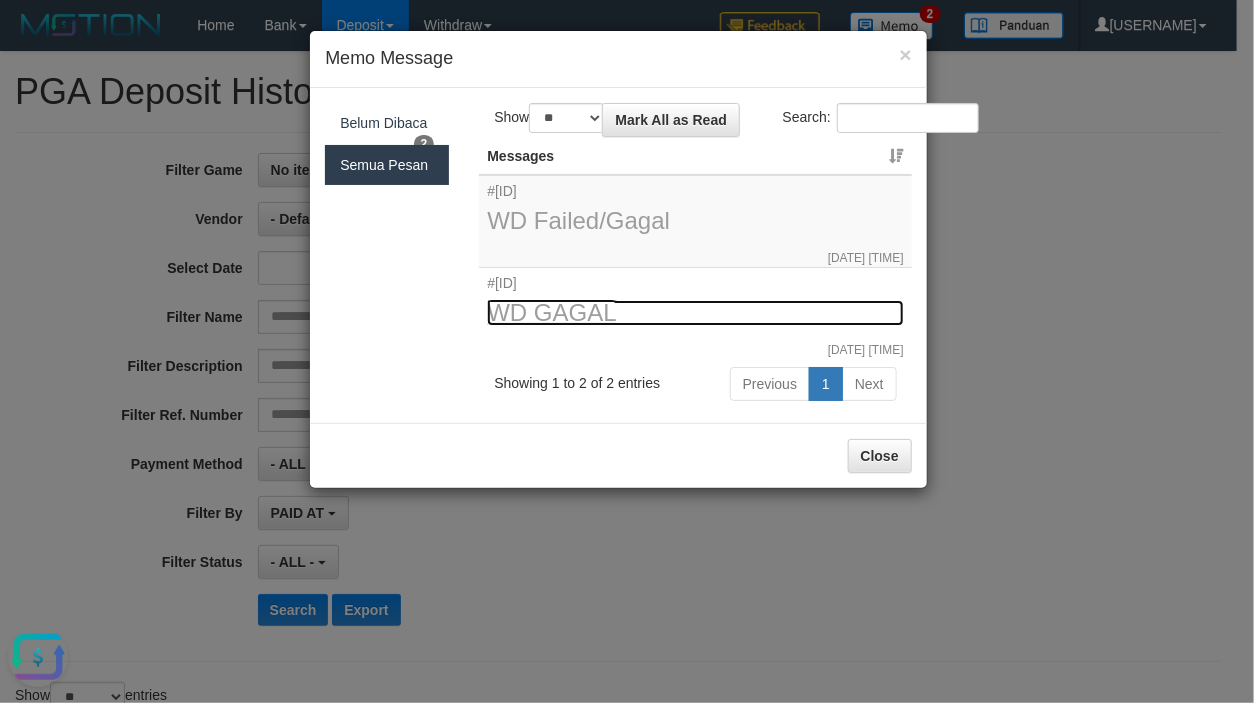 click on "WD GAGAL" at bounding box center (695, 313) 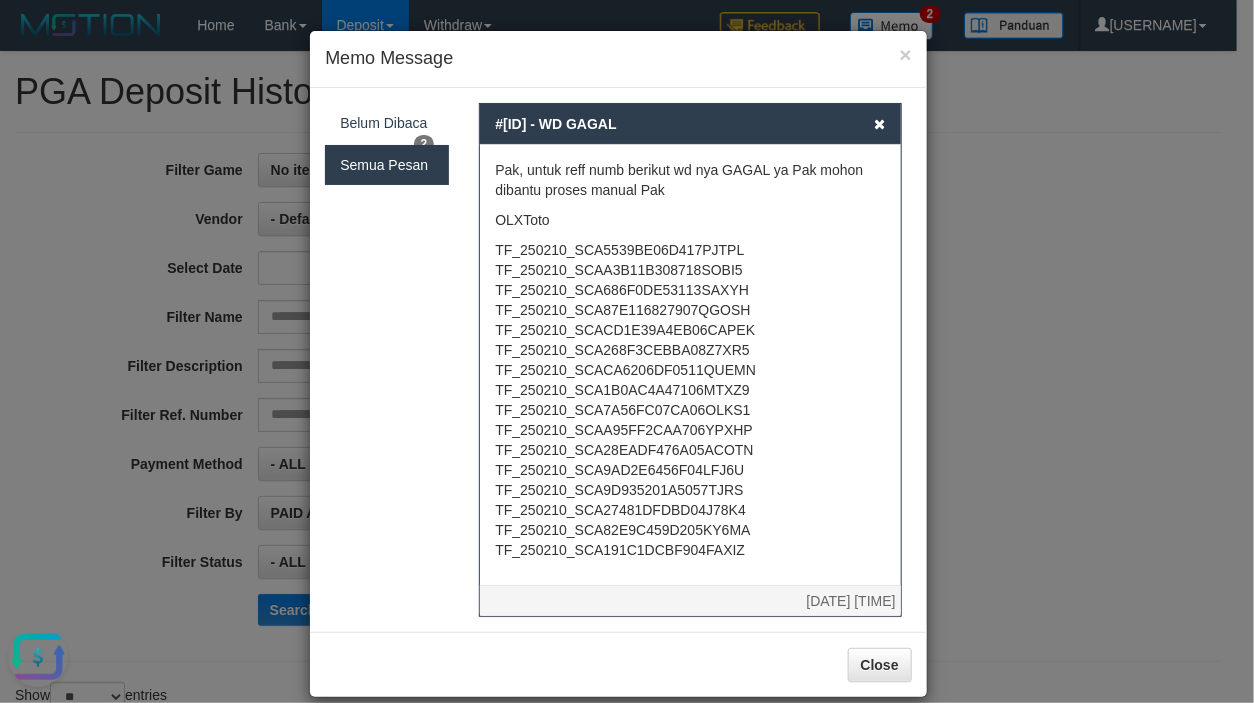 click on "Pak, untuk reff numb berikut wd nya GAGAL ya Pak mohon dibantu proses manual Pak" at bounding box center [690, 180] 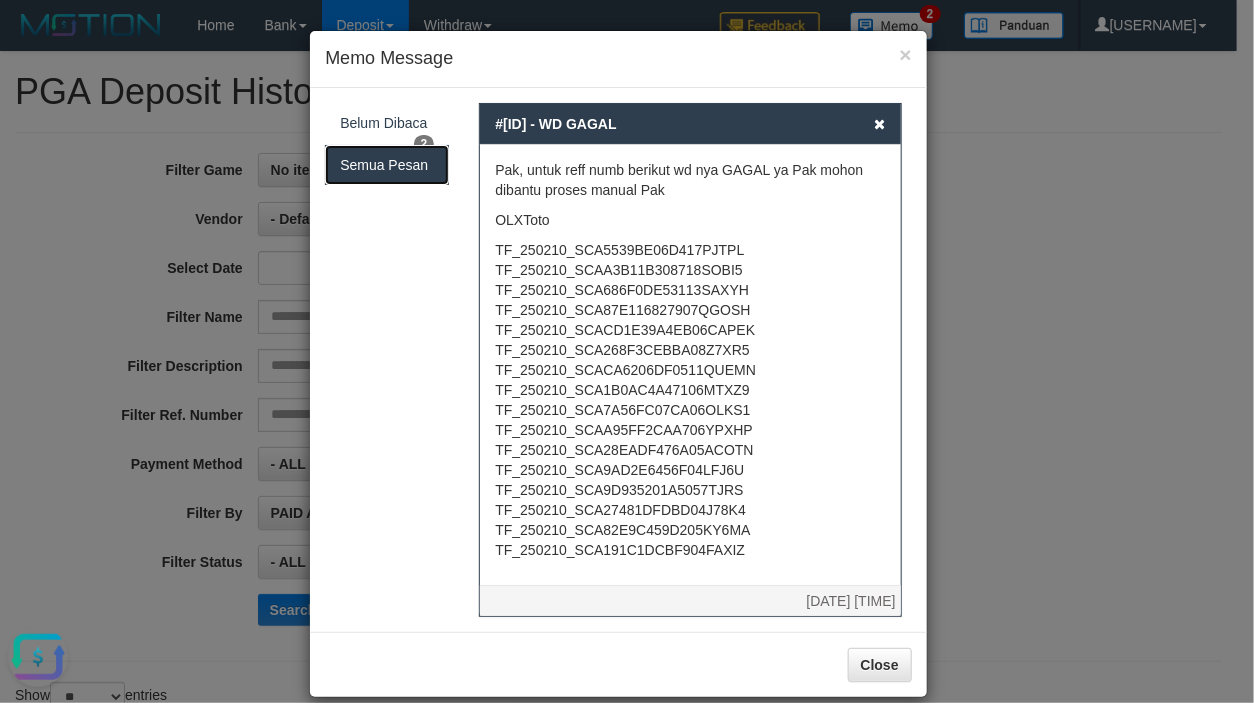 click on "Semua Pesan" at bounding box center (387, 165) 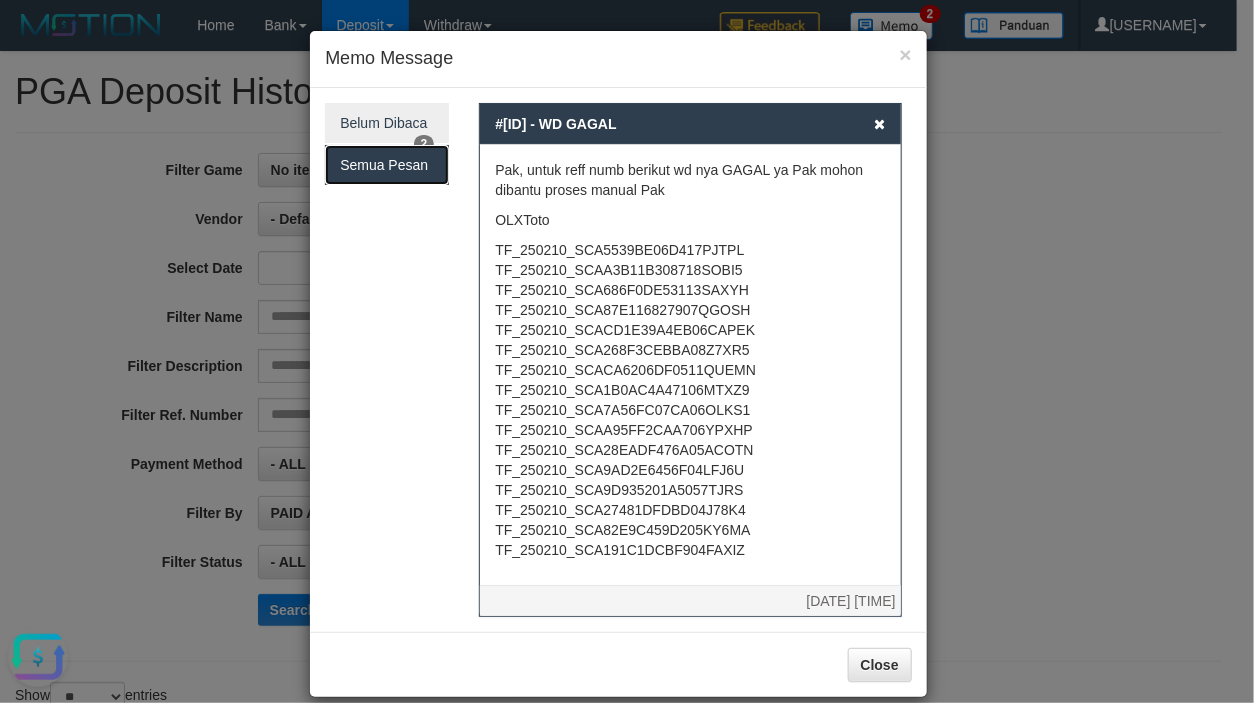 drag, startPoint x: 421, startPoint y: 158, endPoint x: 420, endPoint y: 137, distance: 21.023796 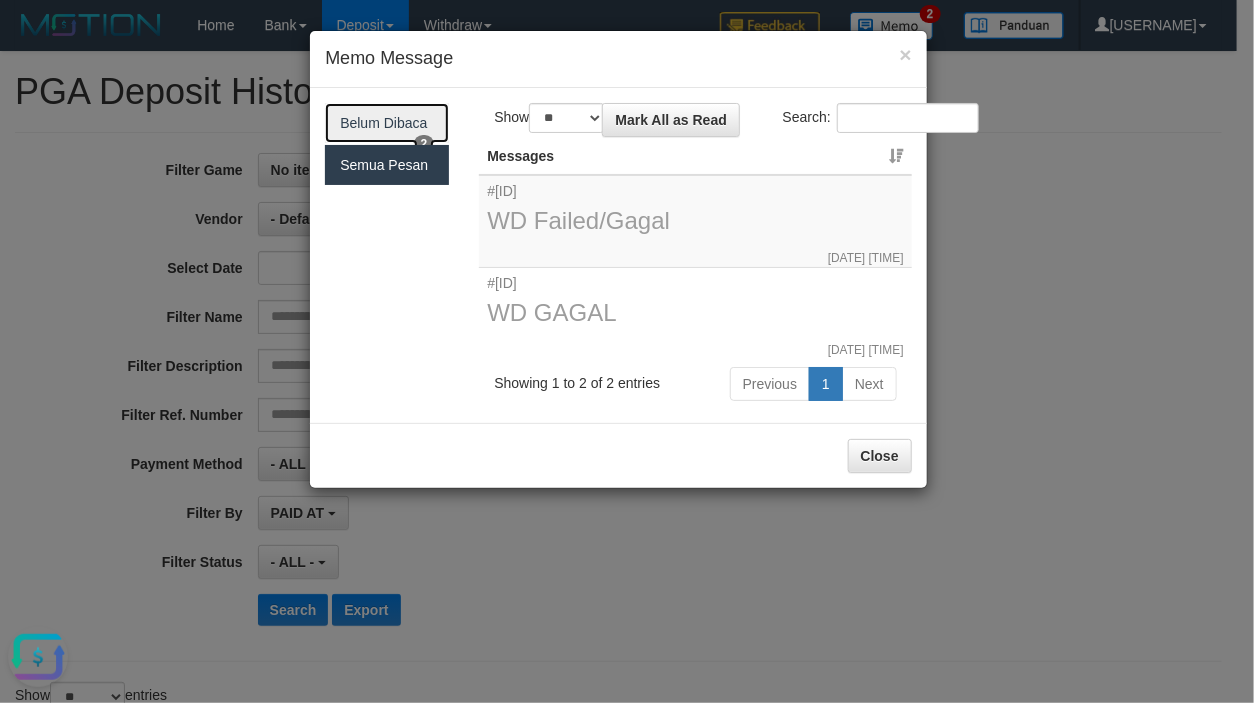 click on "Belum Dibaca  2" at bounding box center [387, 123] 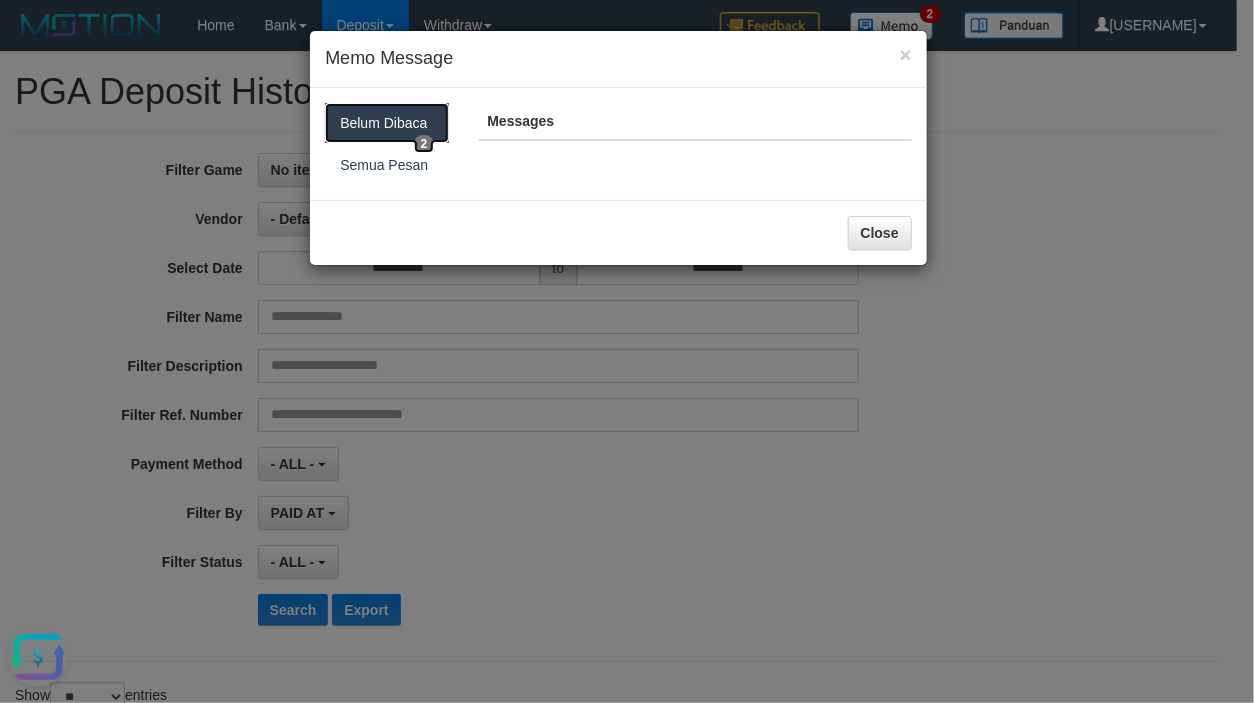 click on "Belum Dibaca  2" at bounding box center [387, 123] 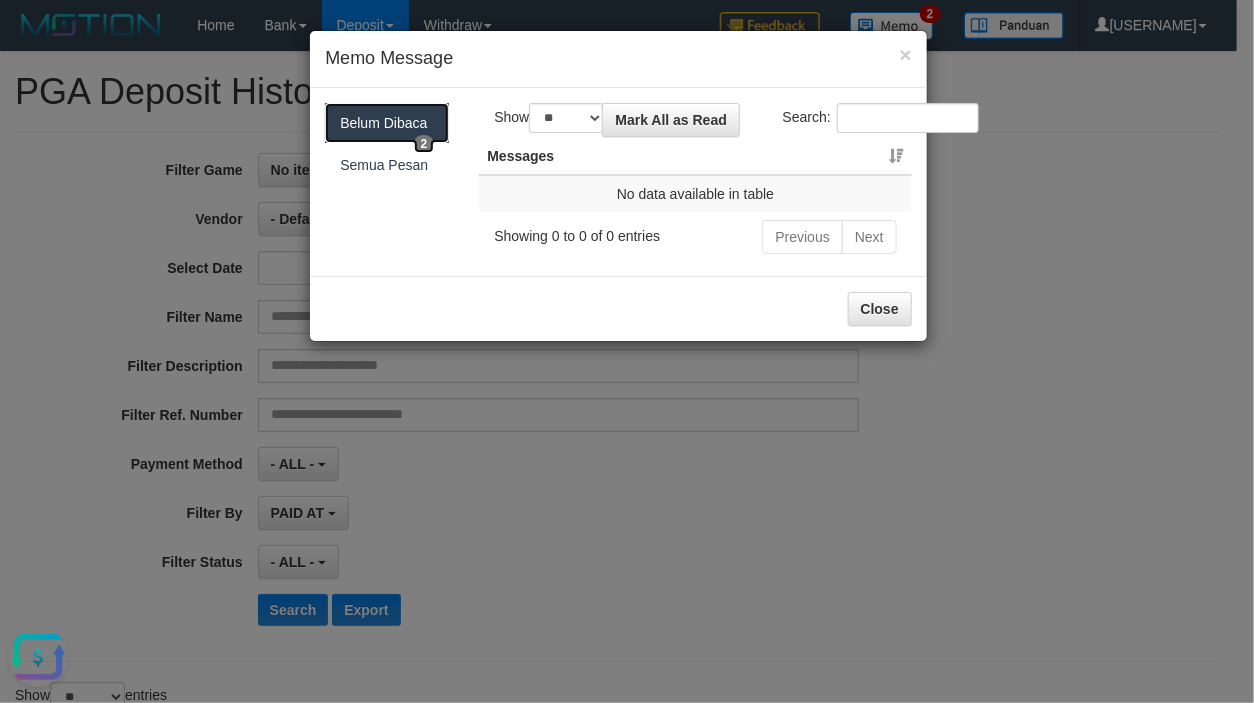 click on "Belum Dibaca  2" at bounding box center [387, 123] 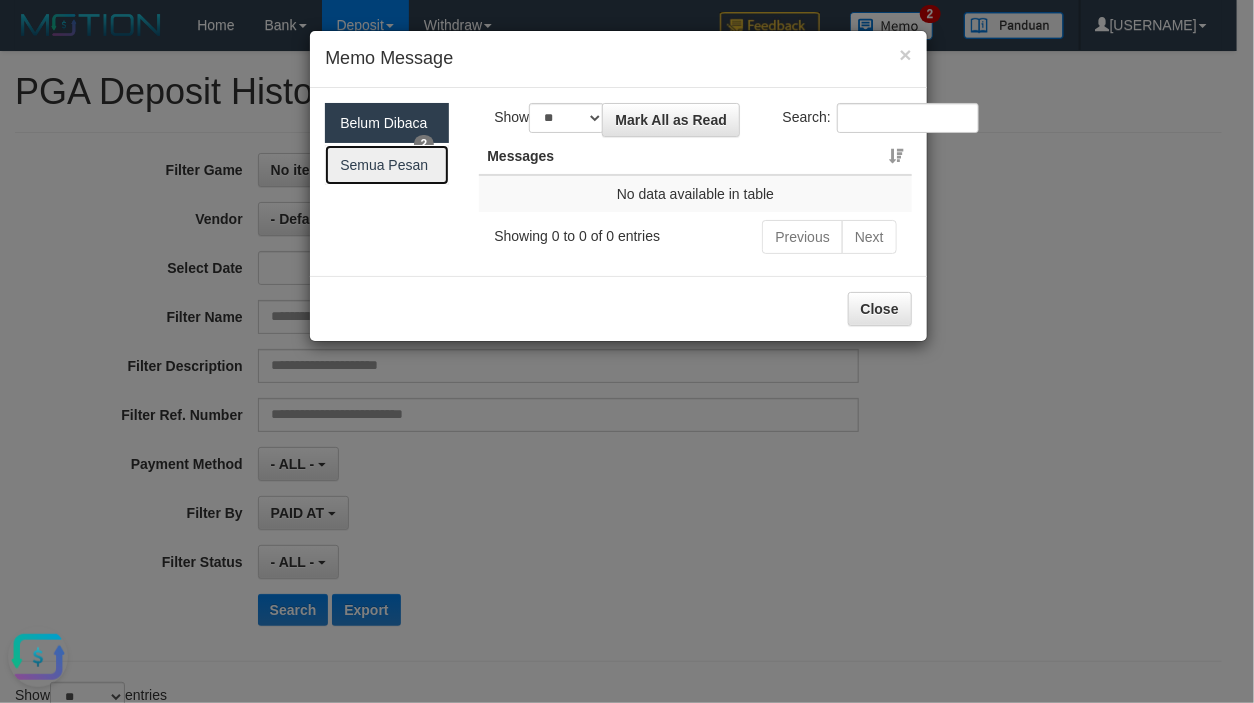 click on "Semua Pesan" at bounding box center (387, 165) 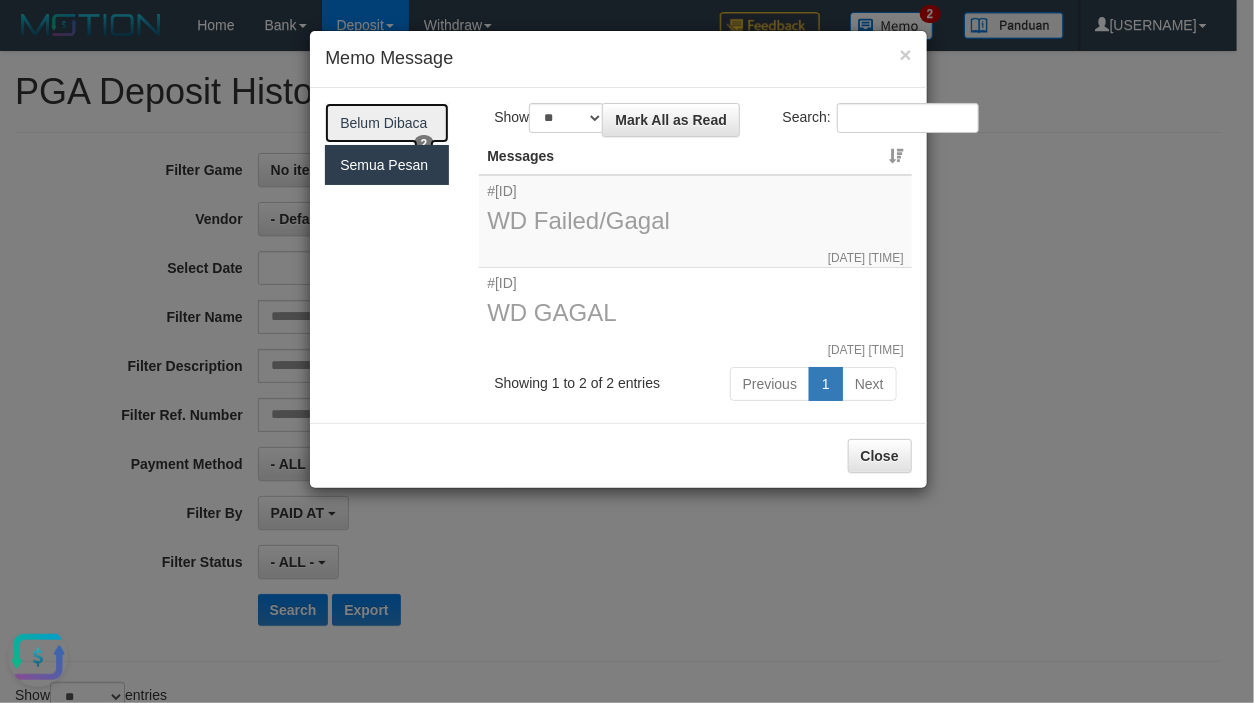 click on "Belum Dibaca  2" at bounding box center (387, 123) 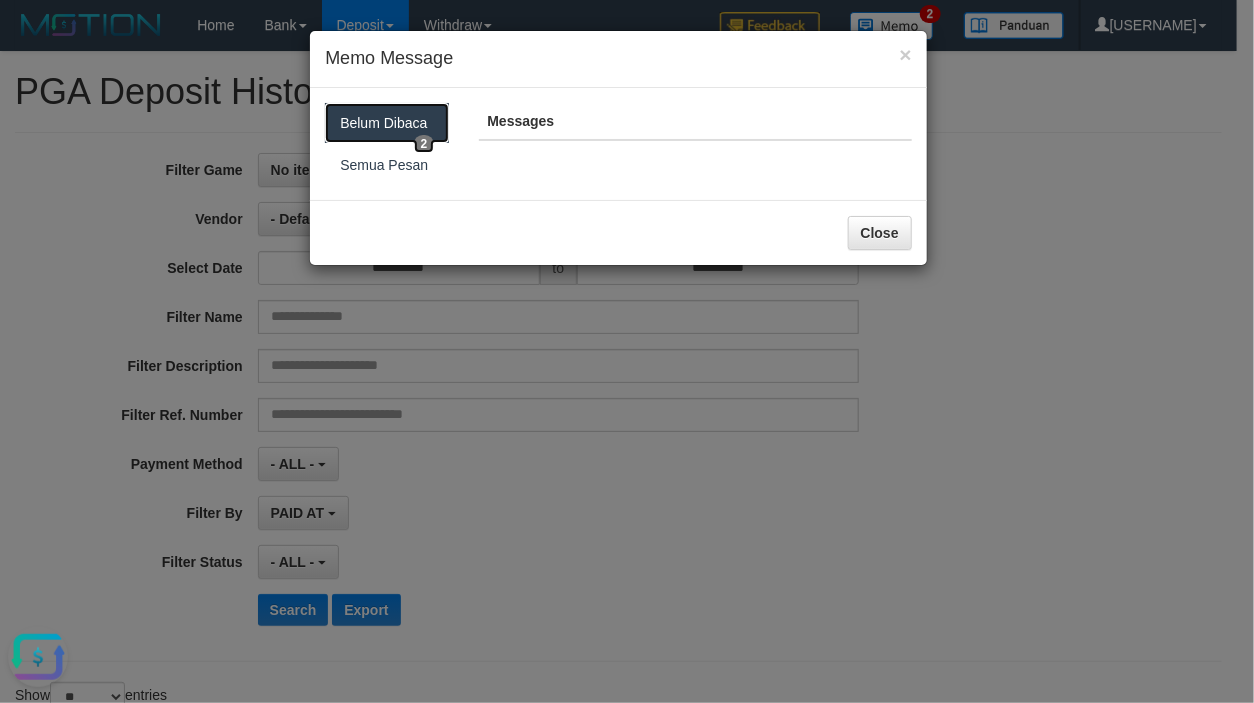 click on "Belum Dibaca  2" at bounding box center (387, 123) 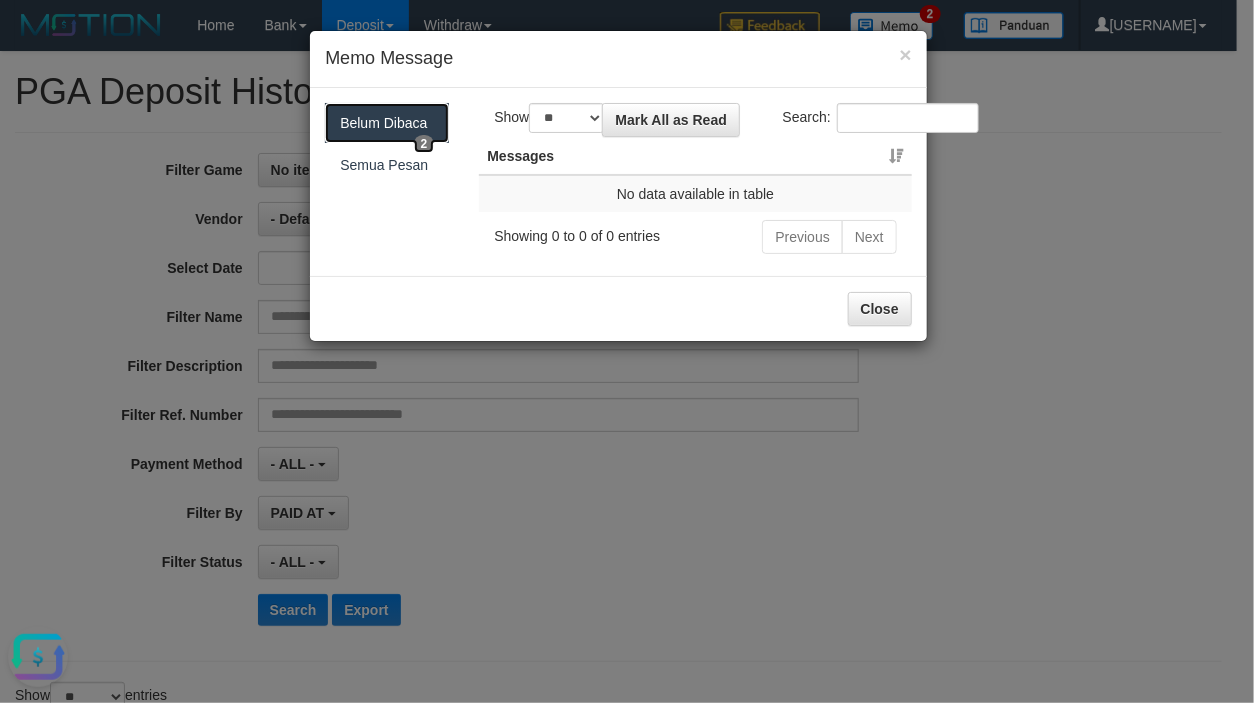 click on "Belum Dibaca  2" at bounding box center (387, 123) 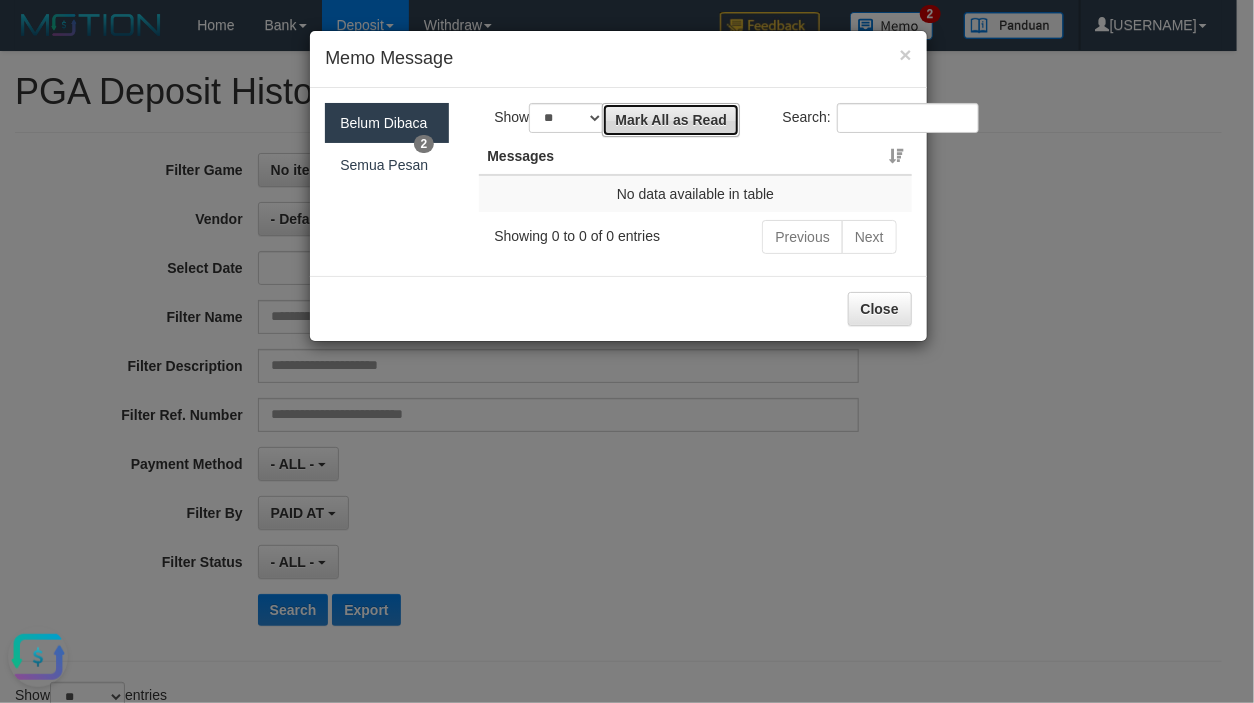 click on "Mark All as Read" at bounding box center (671, 120) 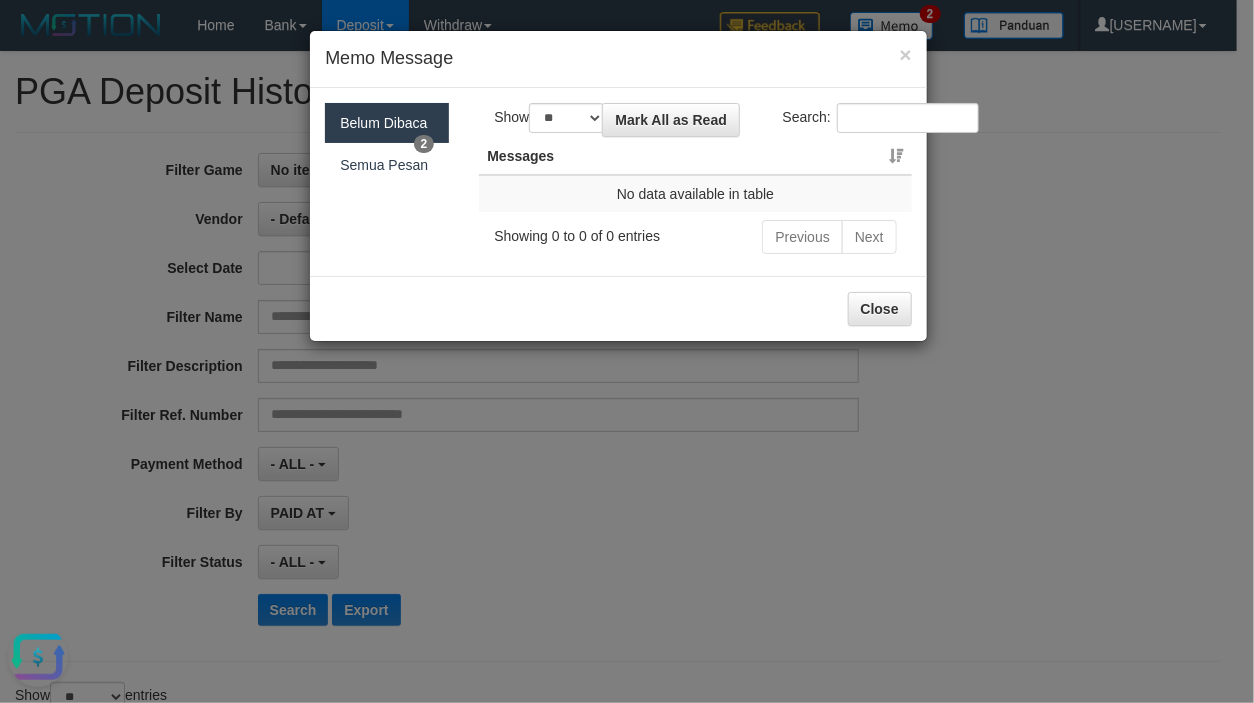 click on "Mark All as Read" at bounding box center [677, 120] 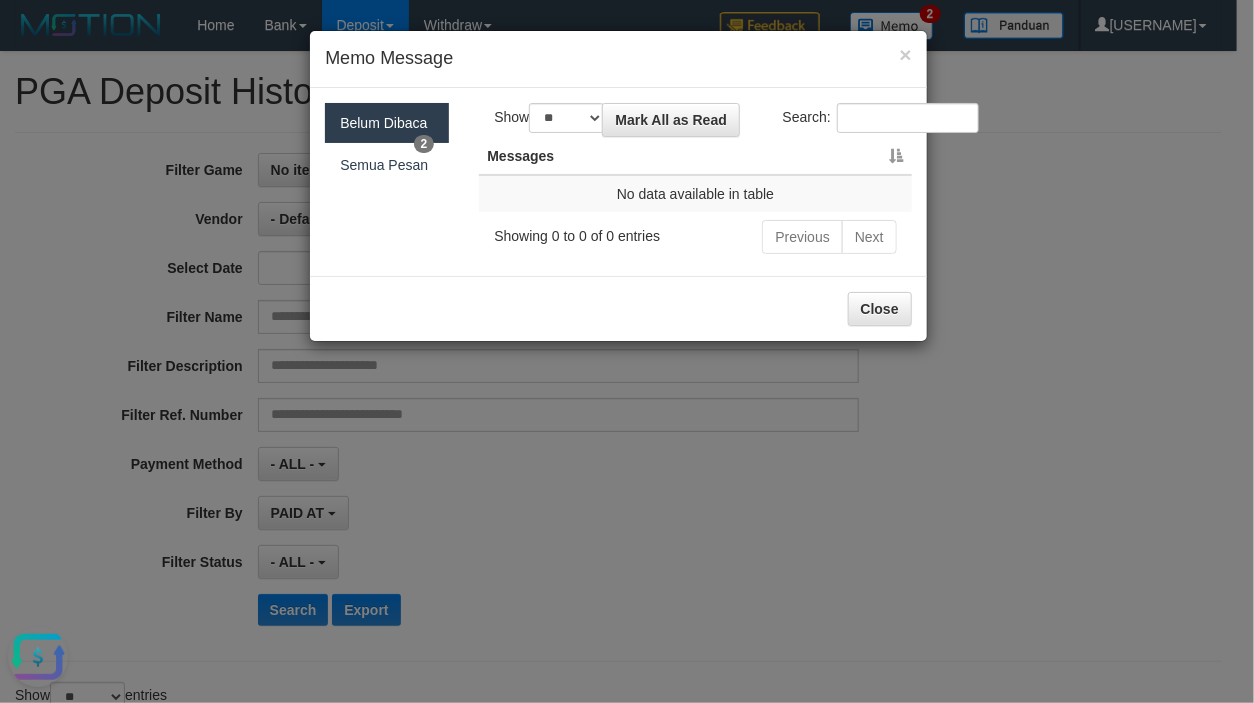 click on "Messages" at bounding box center (695, 156) 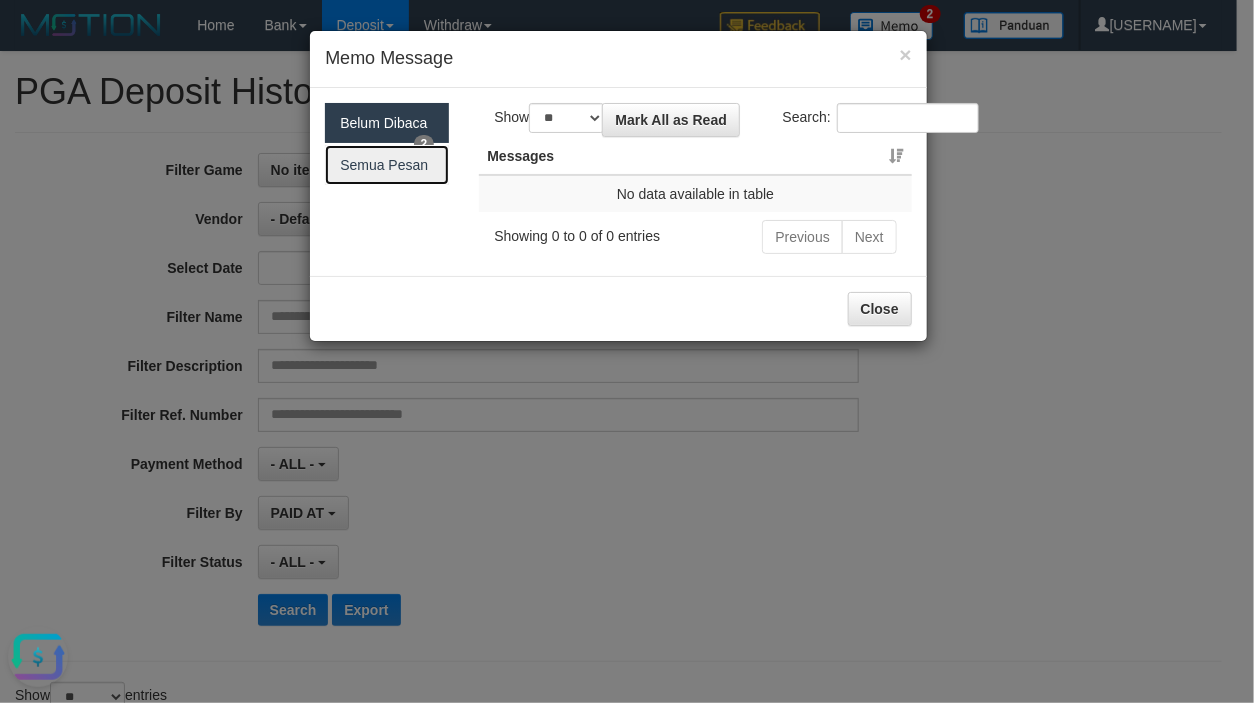 click on "Semua Pesan" at bounding box center [387, 165] 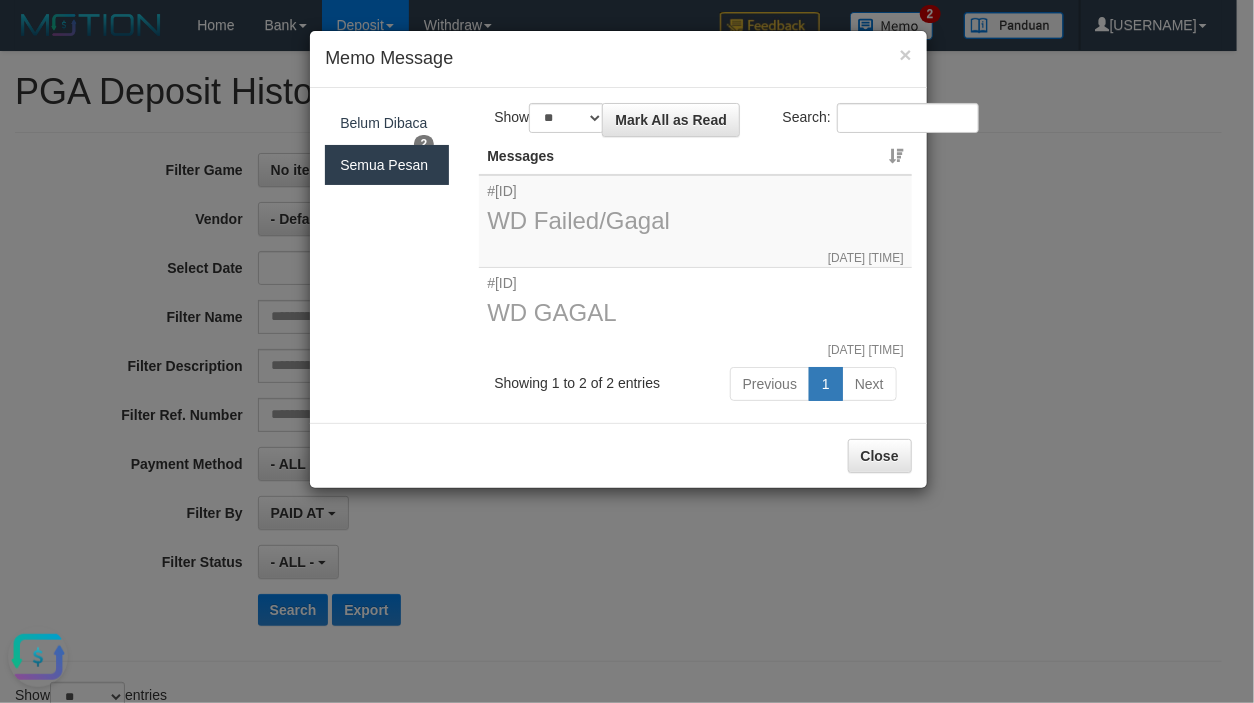 click on "Messages" at bounding box center [695, 156] 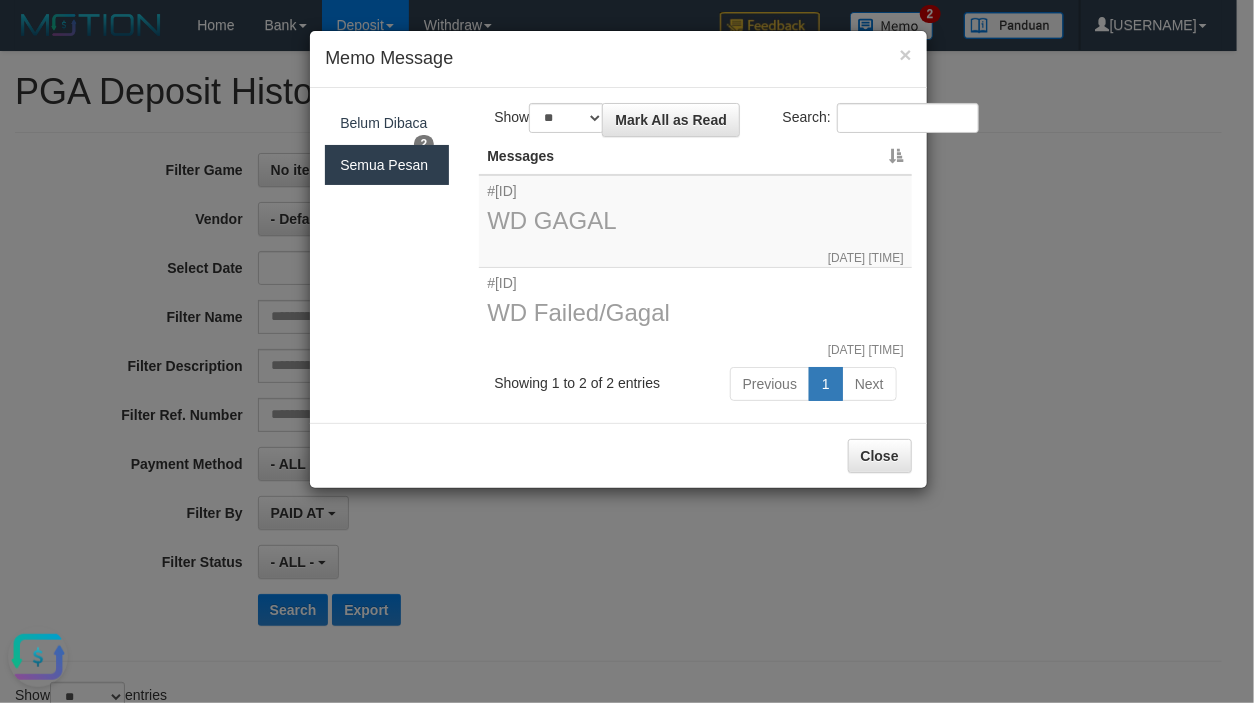 click on "Messages" at bounding box center [695, 156] 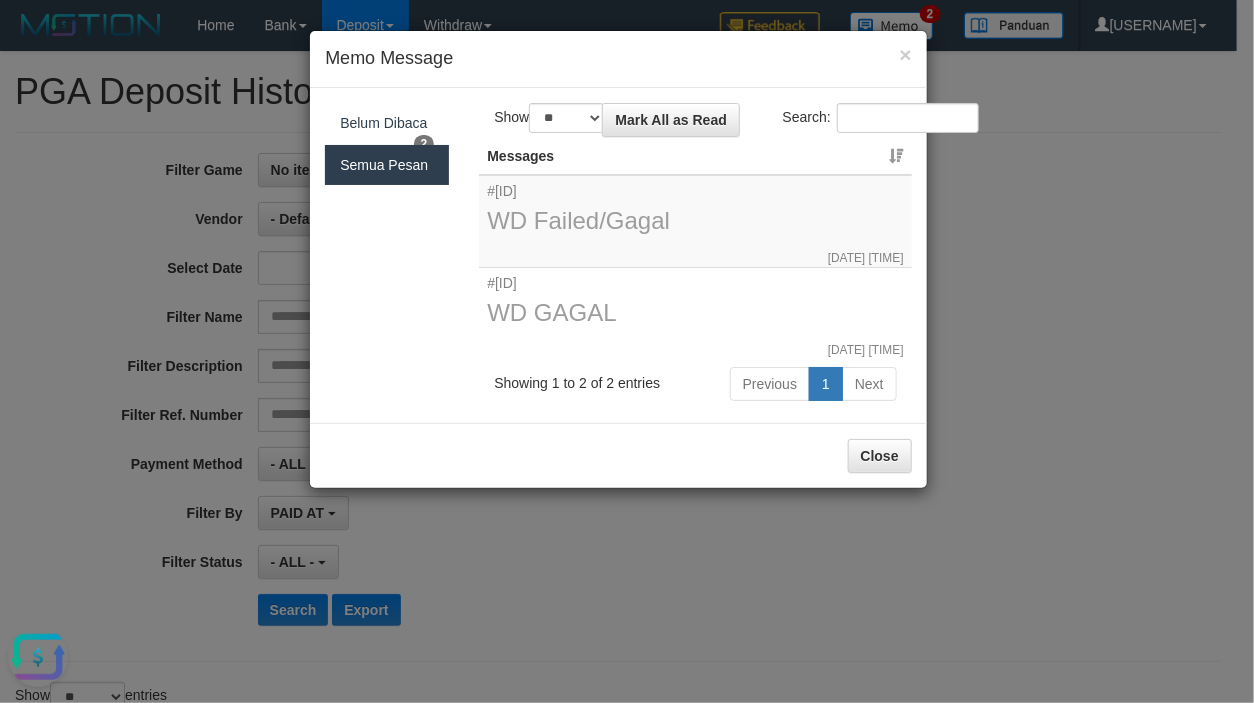 click on "Messages" at bounding box center [695, 156] 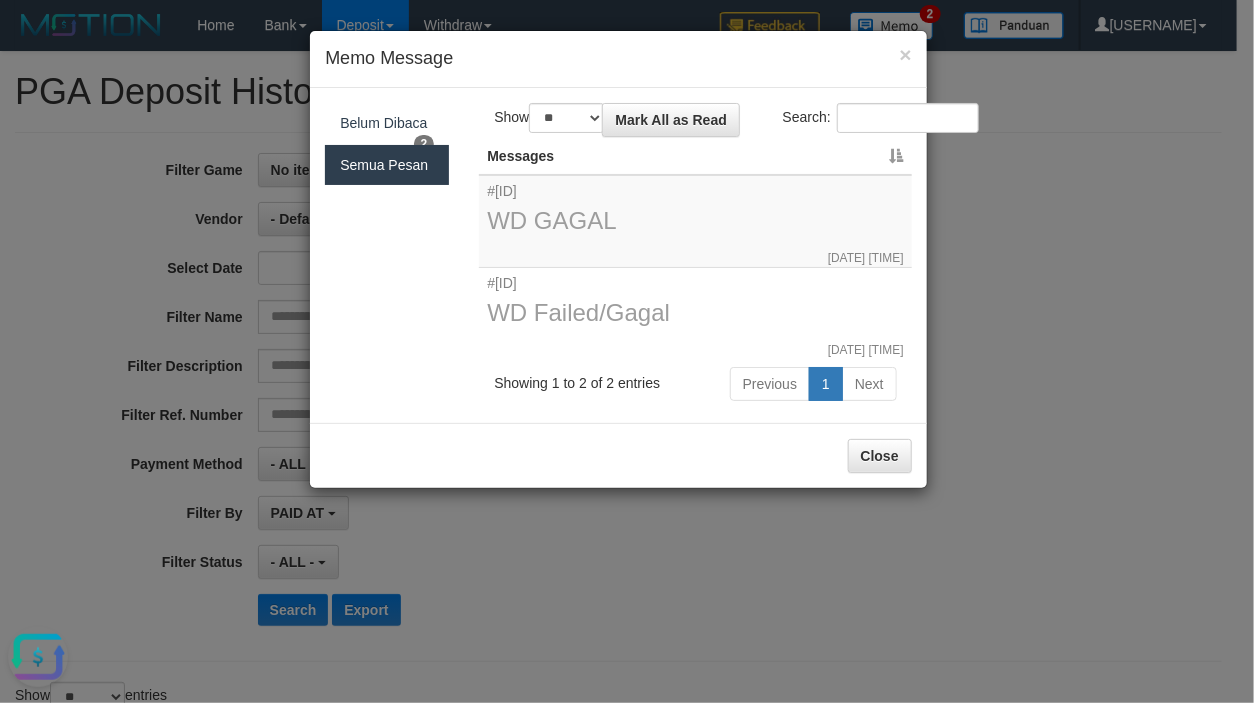 click on "Messages" at bounding box center (695, 156) 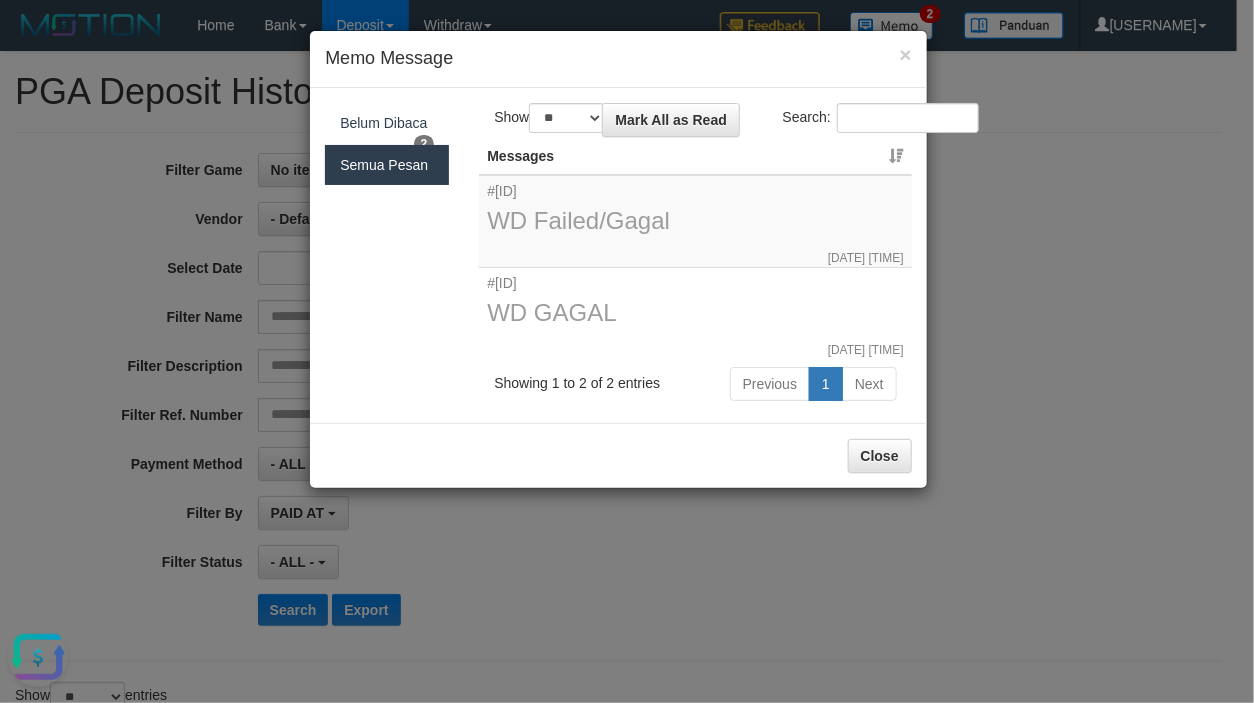 click on "Messages" at bounding box center (695, 156) 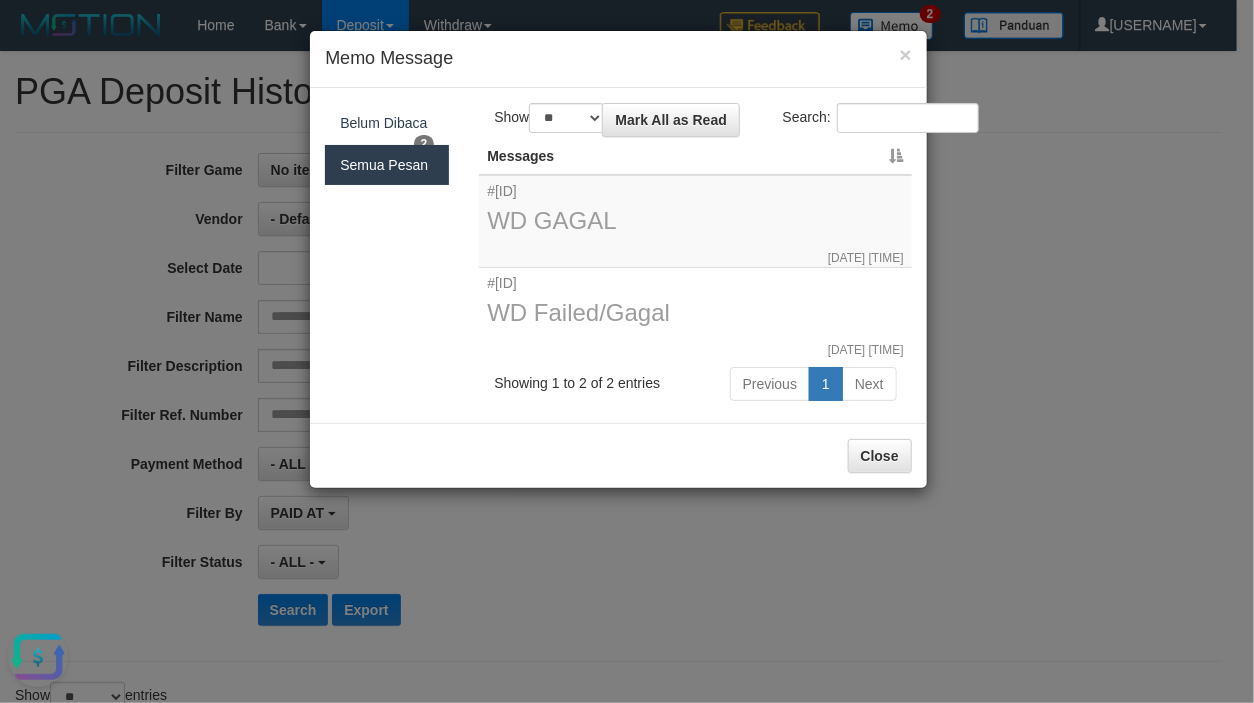 click on "Messages" at bounding box center (695, 156) 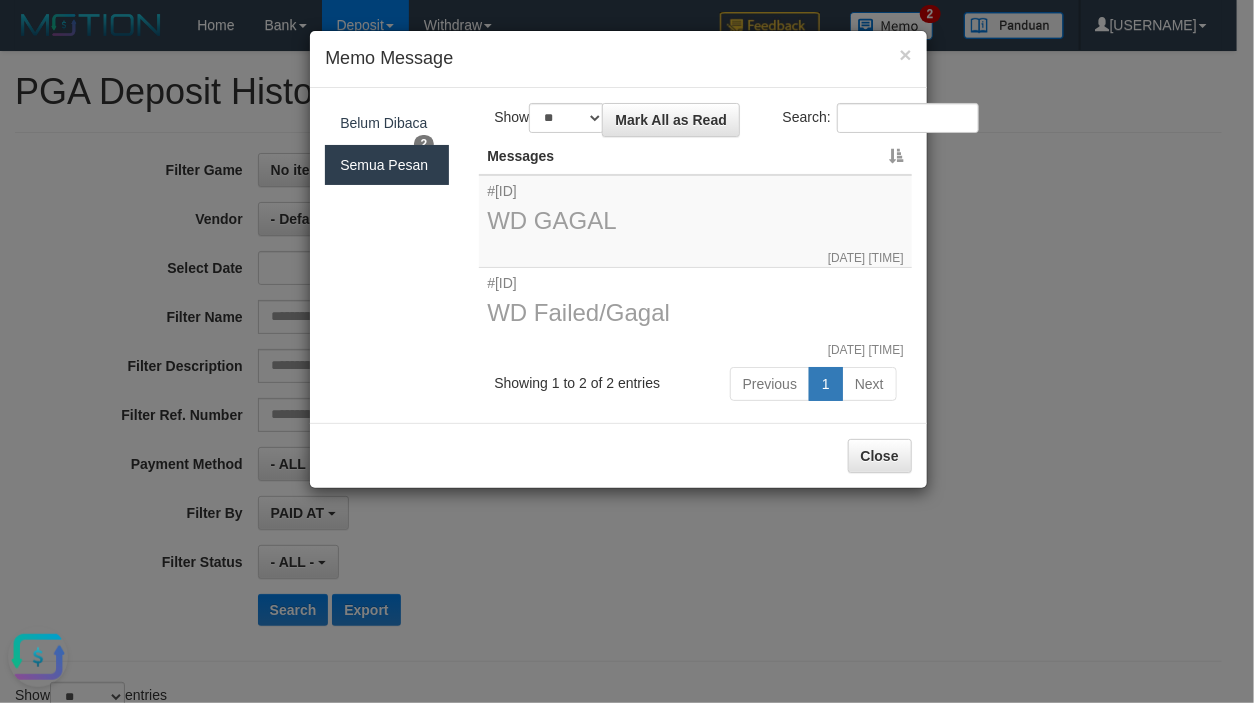 click on "Messages" at bounding box center (695, 156) 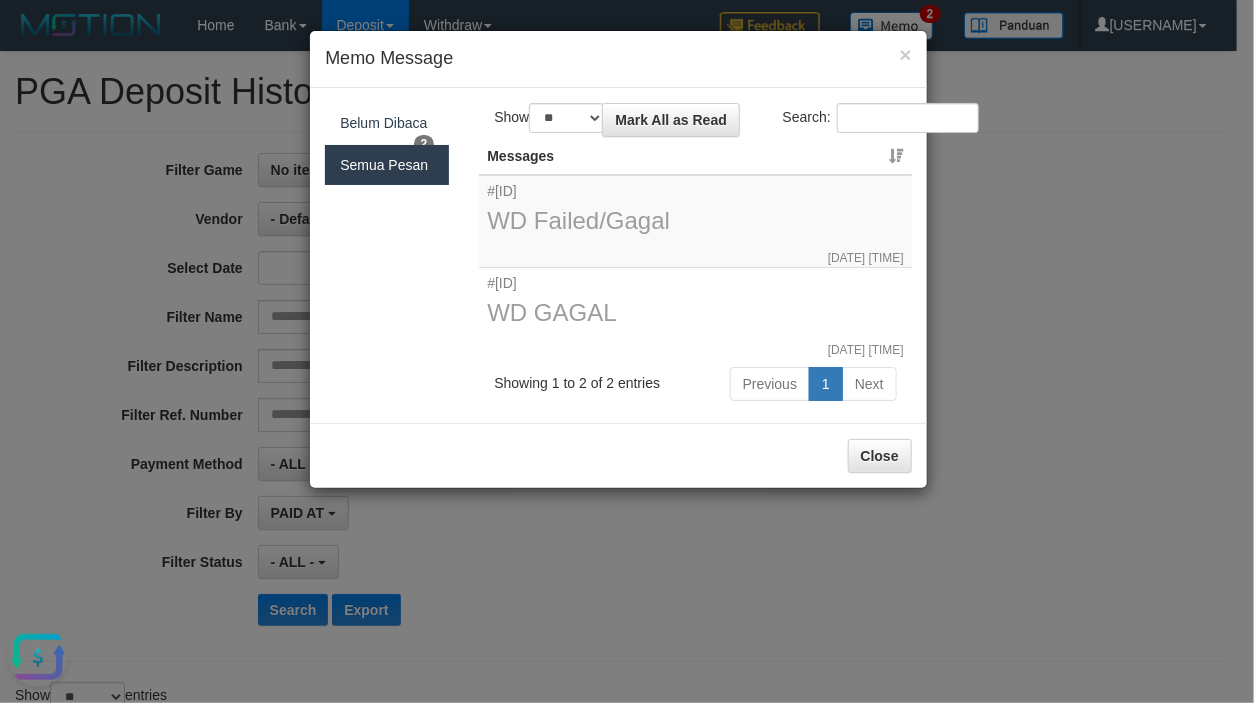 click on "Messages" at bounding box center [695, 156] 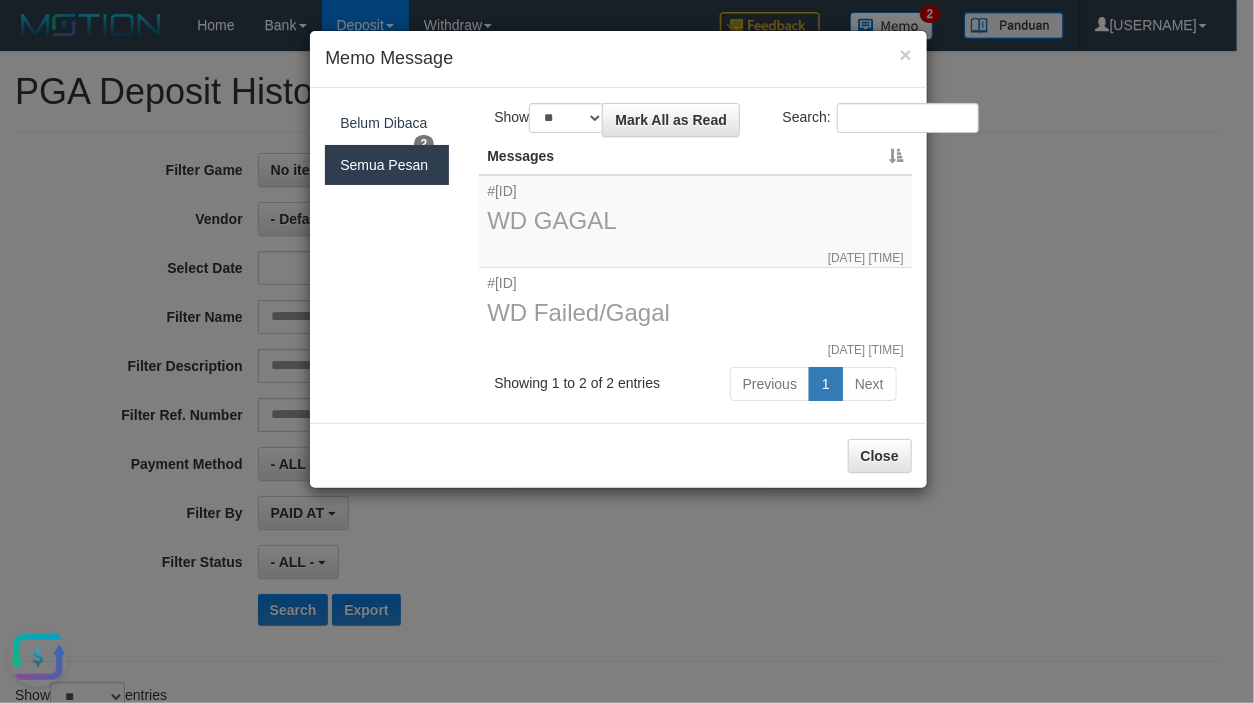 click on "Messages" at bounding box center (695, 156) 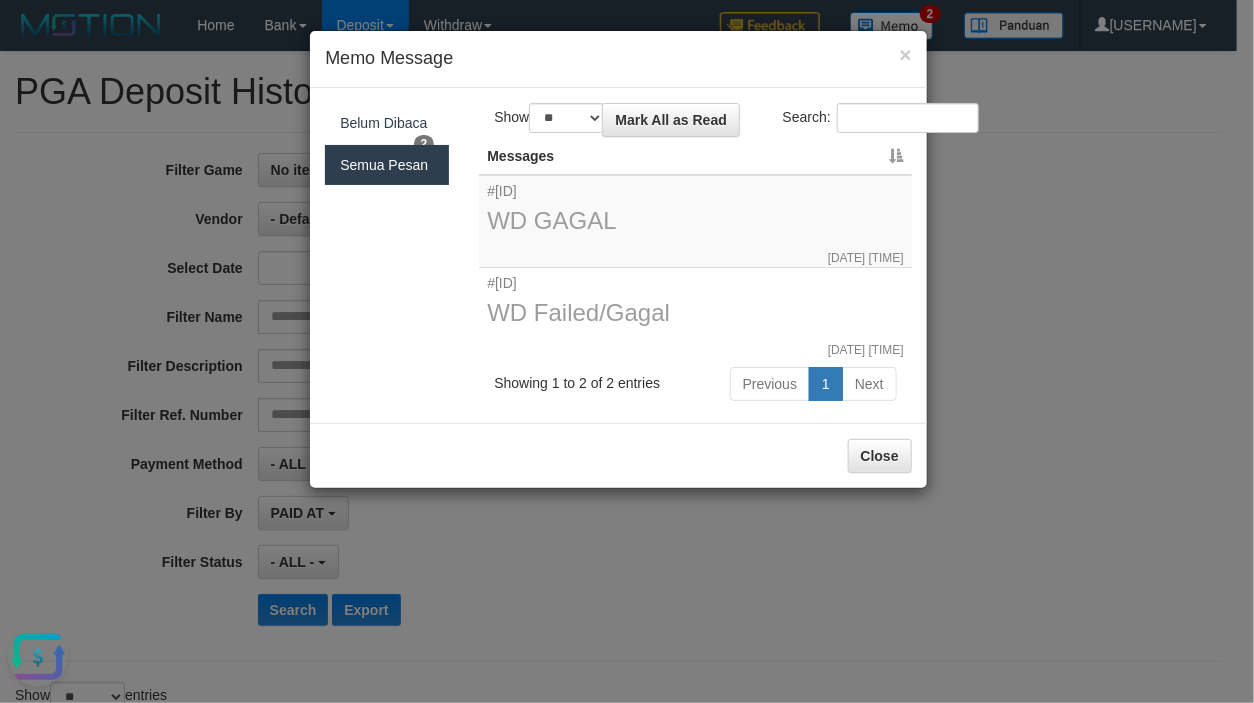 click on "Messages" at bounding box center (695, 156) 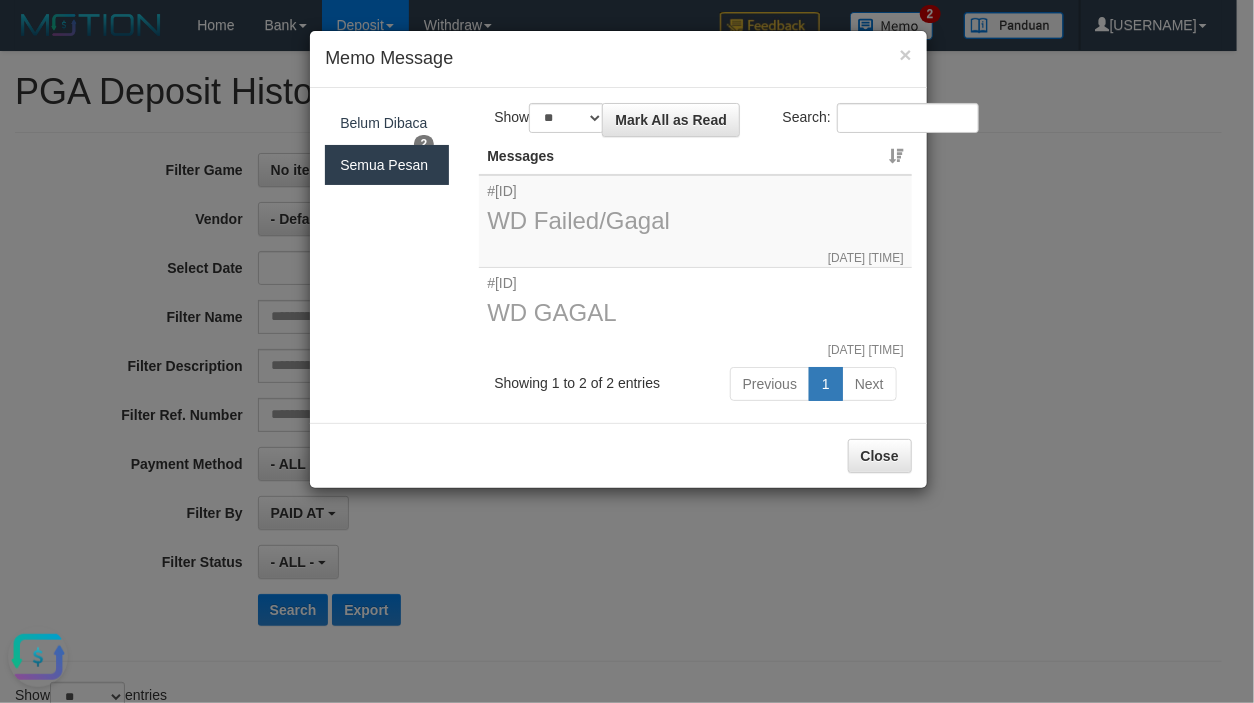 click on "Messages" at bounding box center (695, 156) 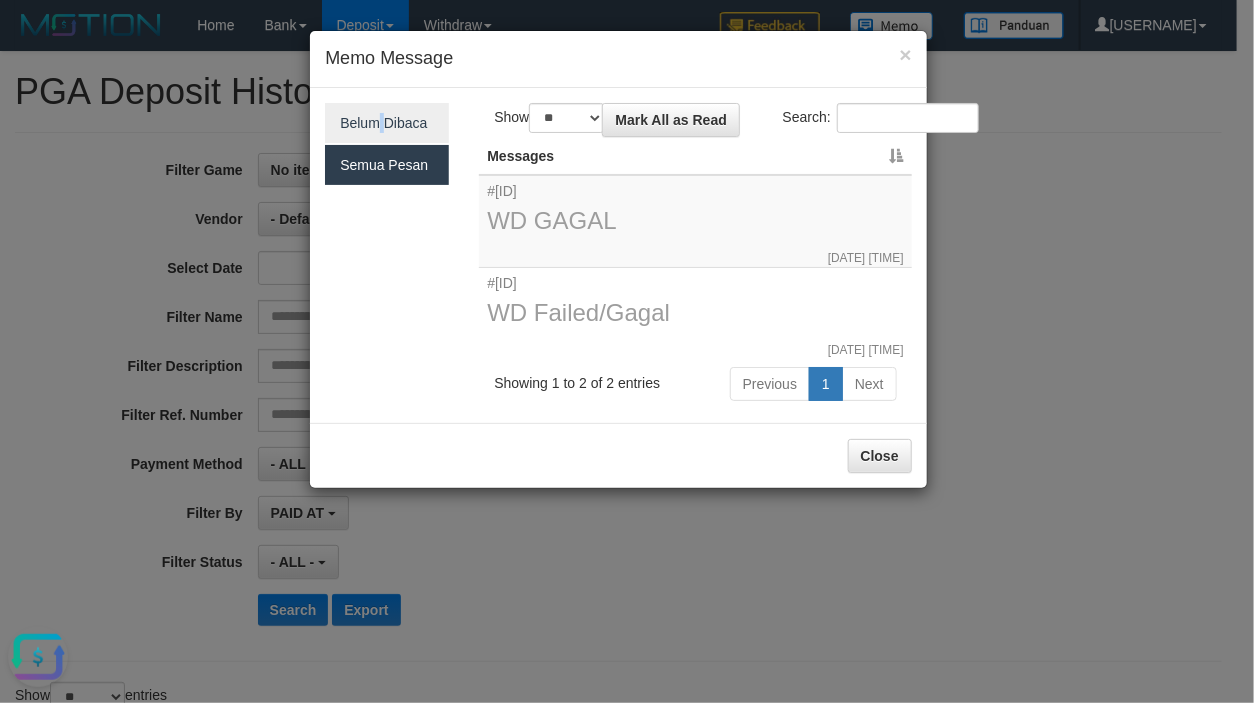 click on "Belum Dibaca  2
Semua Pesan
Show  ** ** ** ***  entries Mark All as Read Search:
Messages
#[ID]
WD GAGAL
[DATE] [TIME]
#[ID]
WD Failed/Gagal
[DATE] [TIME]
Showing 1 to 2 of 2 entries Previous 1 Next" at bounding box center (618, 256) 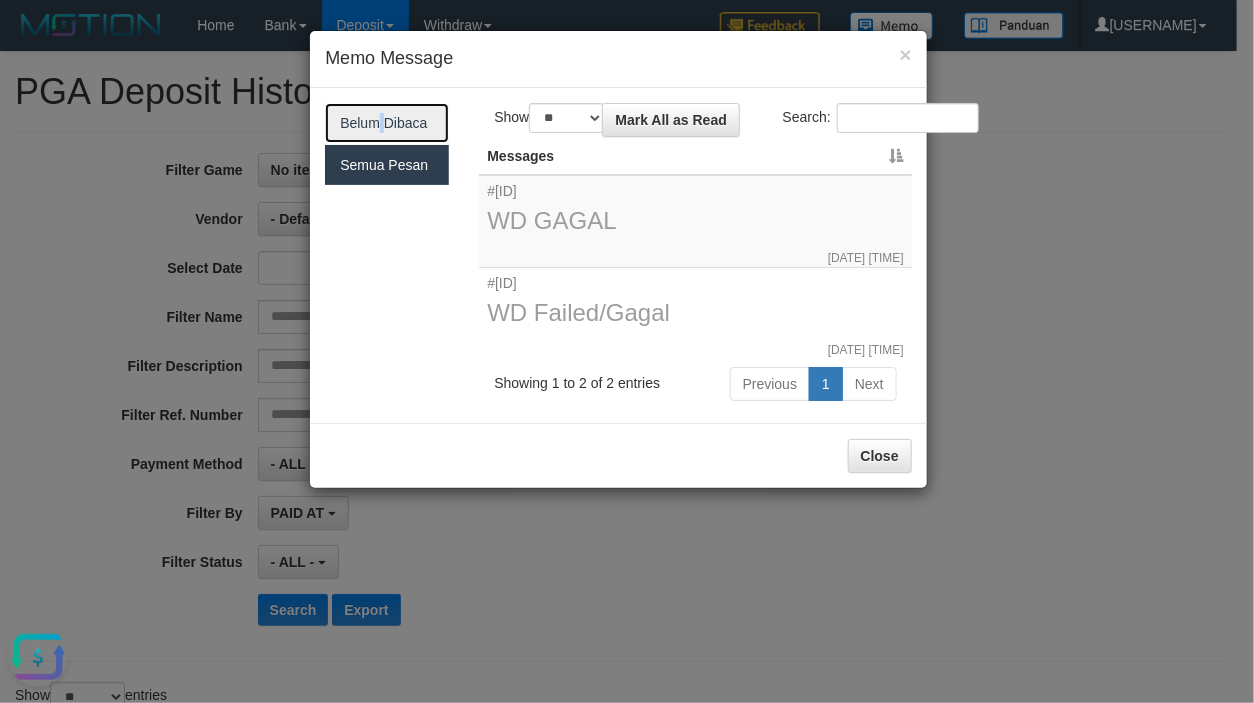 click on "Belum Dibaca  2" at bounding box center [387, 123] 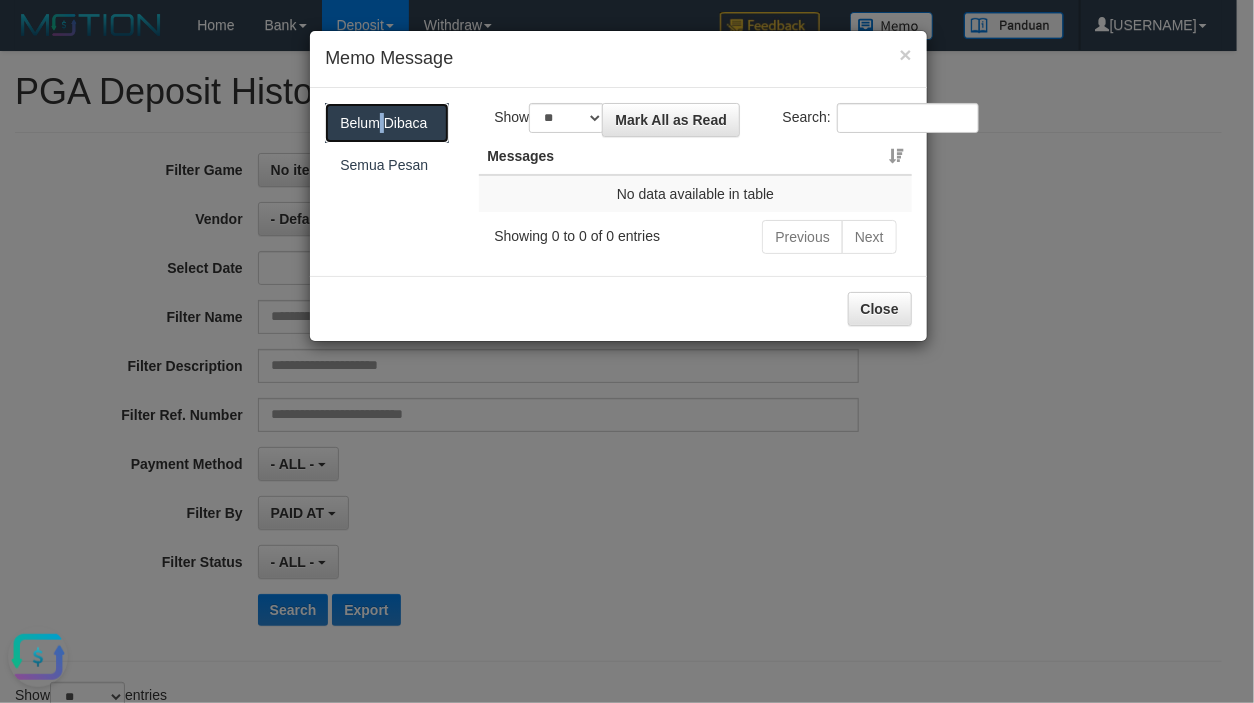 click on "Belum Dibaca  2" at bounding box center [387, 123] 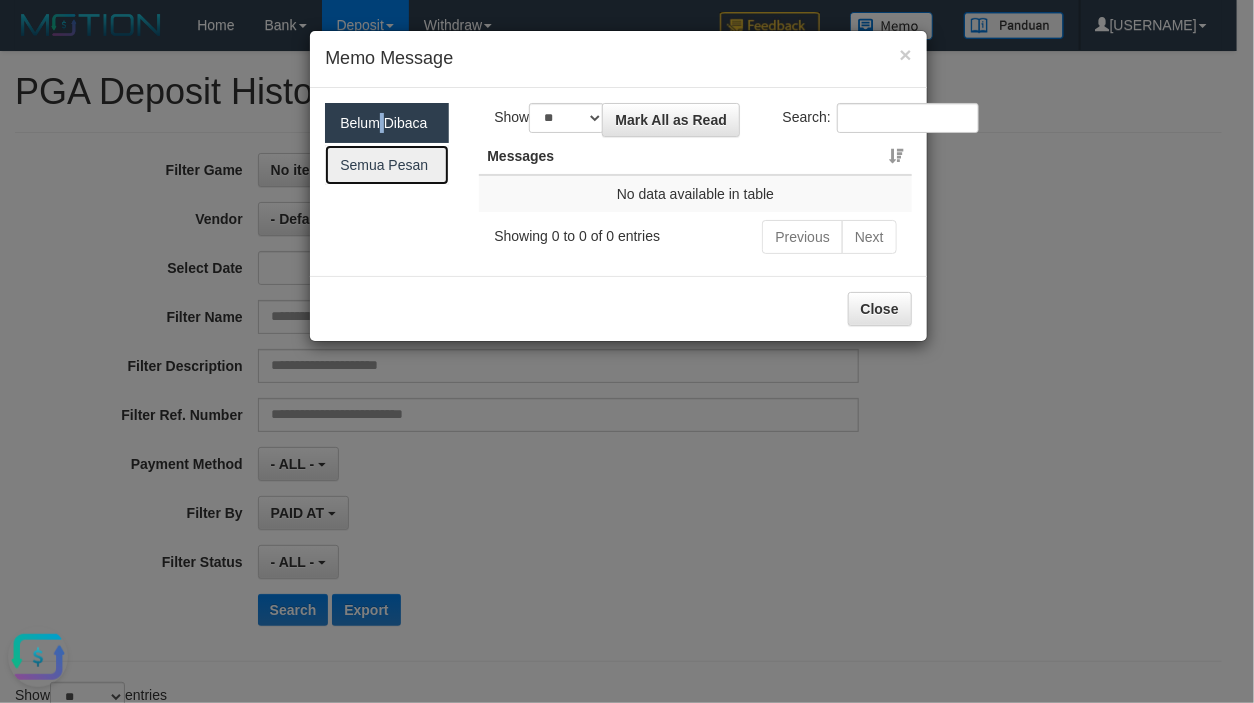 click on "Semua Pesan" at bounding box center [387, 165] 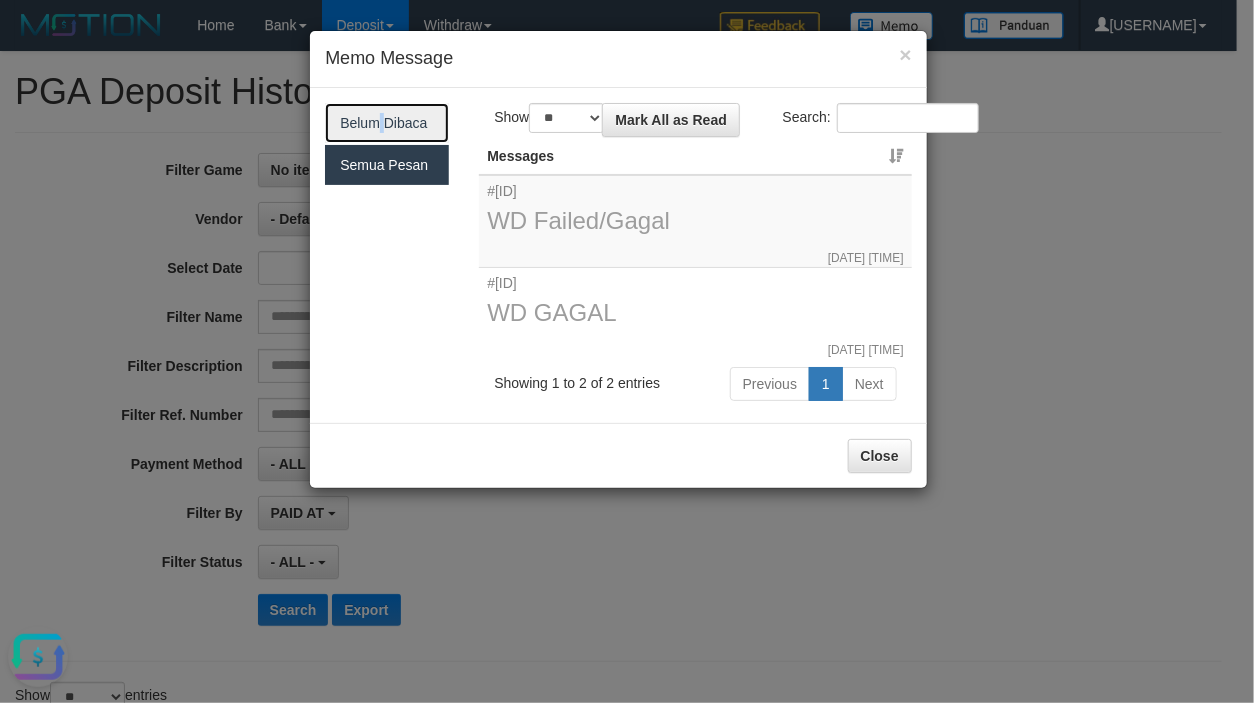 click on "Belum Dibaca  2" at bounding box center (387, 123) 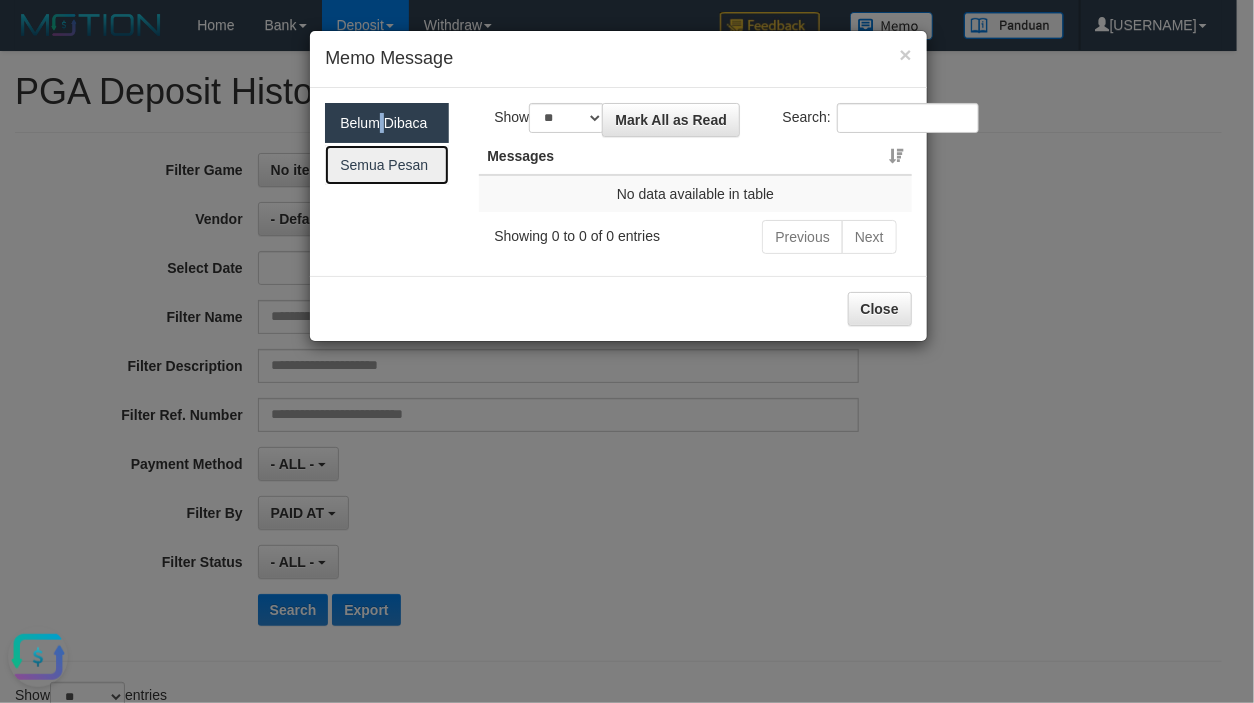 click on "Semua Pesan" at bounding box center [387, 165] 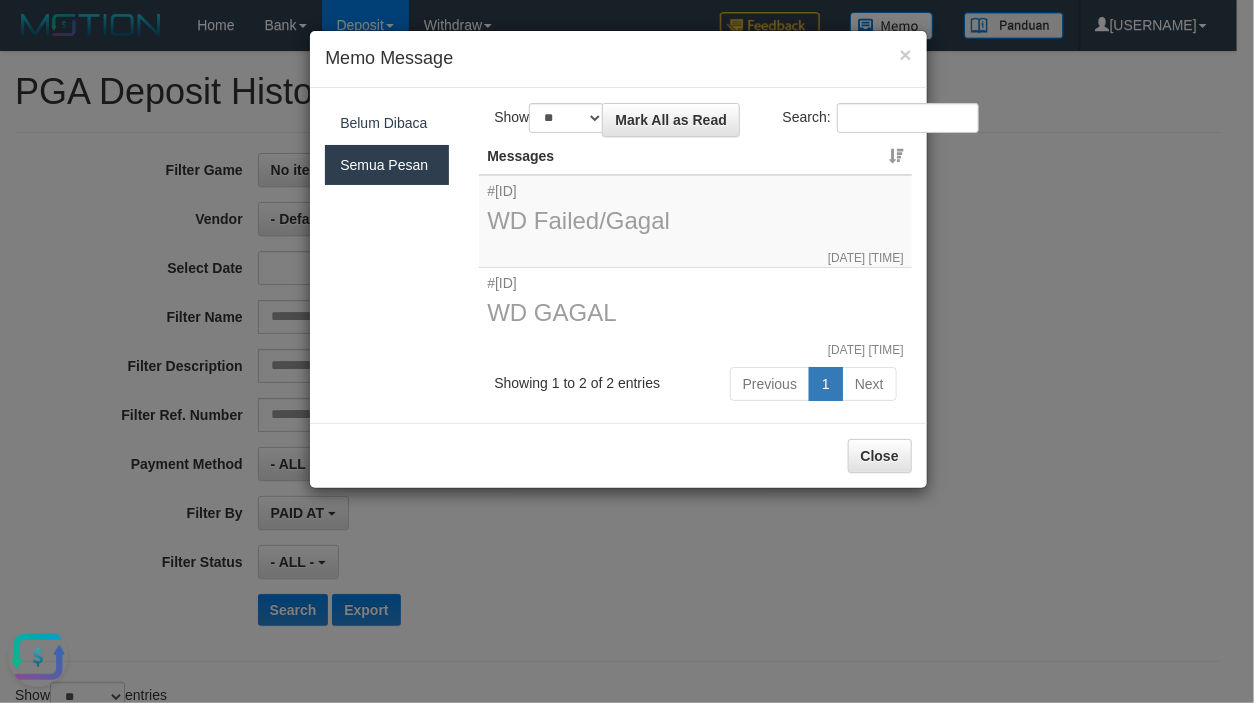 click on "×
Memo Message
Belum Dibaca  2
Semua Pesan
Show  ** ** ** ***  entries Mark All as Read Search:
Messages
#[ID]
WD Failed/Gagal
[DATE] [TIME]
#[ID]
WD GAGAL
[DATE] [TIME]
Showing 1 to 2 of 2 entries Previous 1 Next
Close" at bounding box center (627, 351) 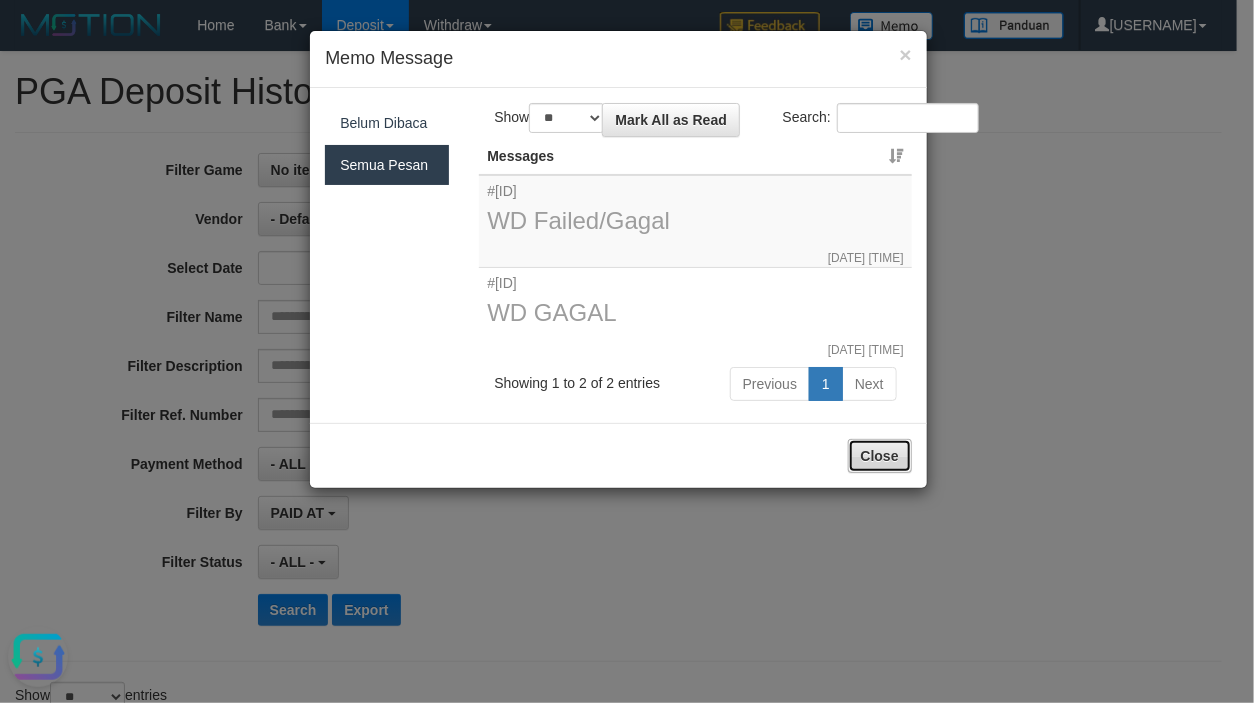 click on "Close" at bounding box center (880, 456) 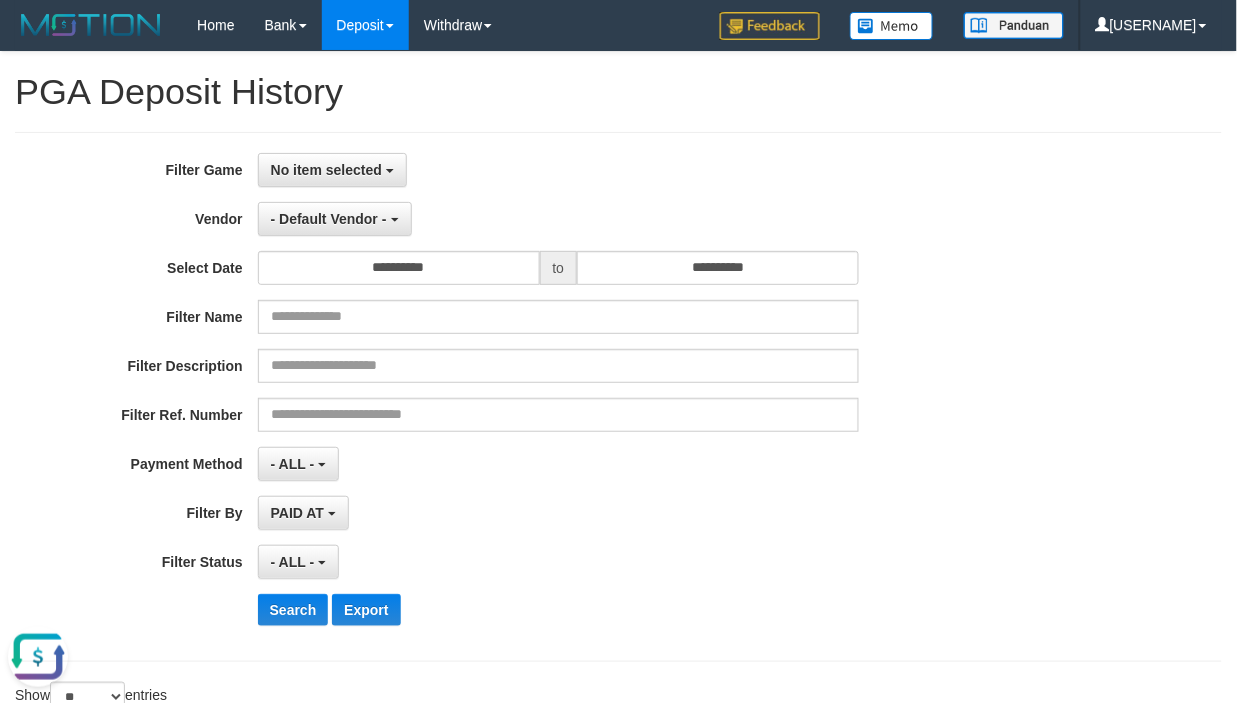 click at bounding box center [38, 656] 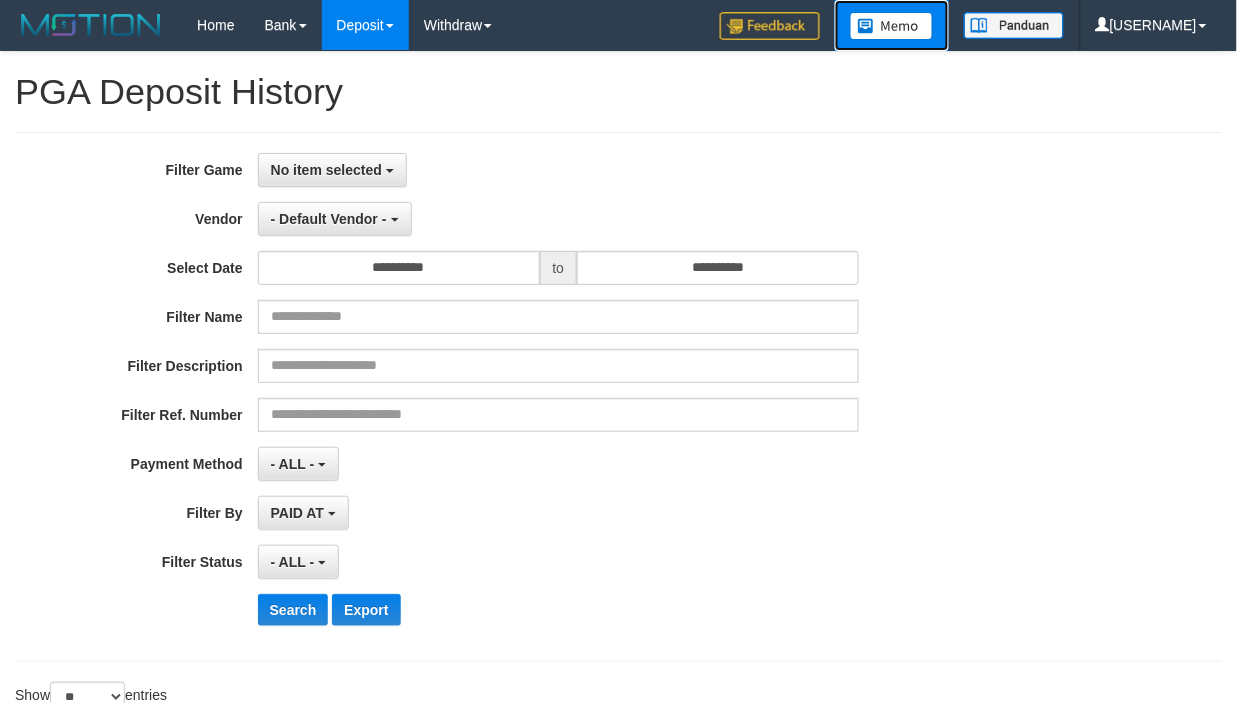click at bounding box center (892, 26) 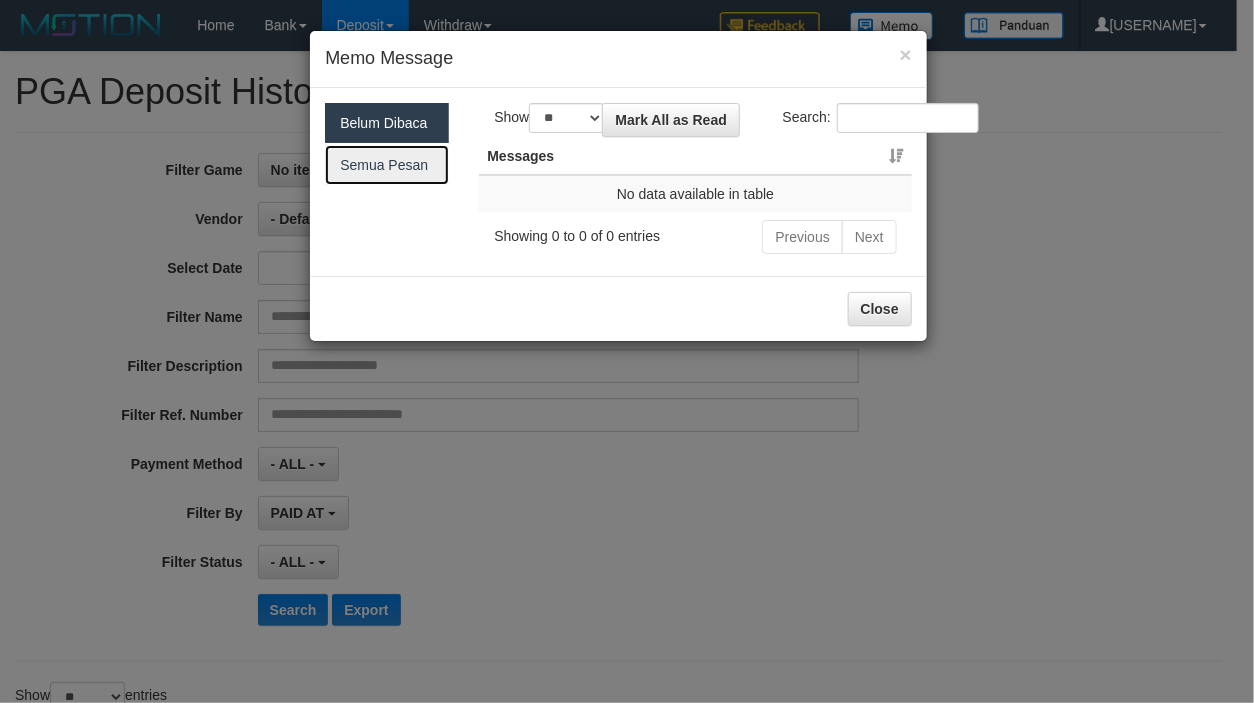 click on "Semua Pesan" at bounding box center [387, 165] 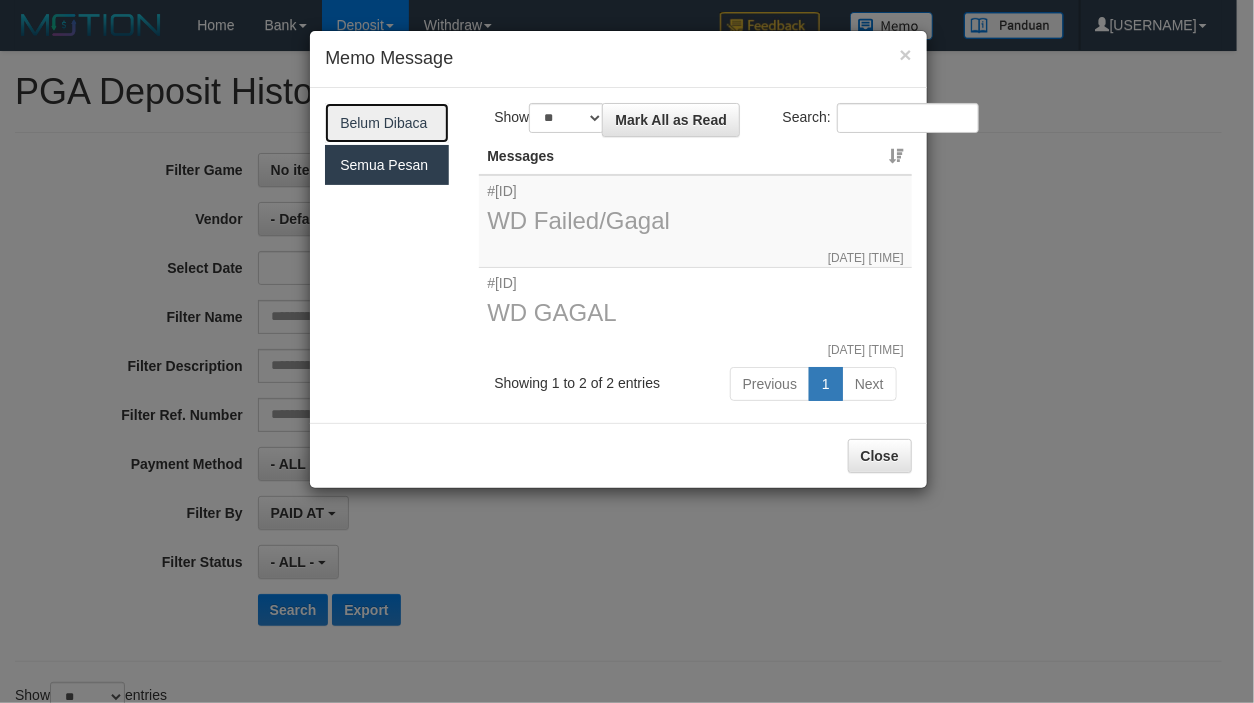 click on "Belum Dibaca  2" at bounding box center (387, 123) 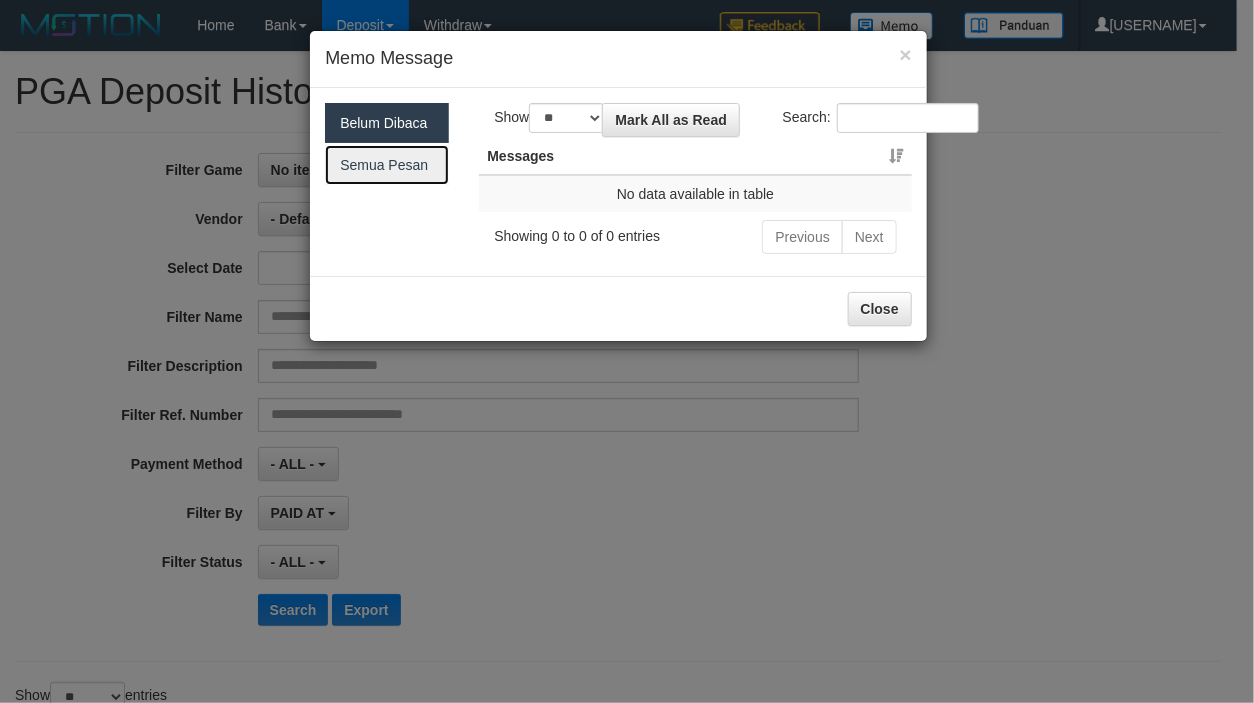 click on "Semua Pesan" at bounding box center (387, 165) 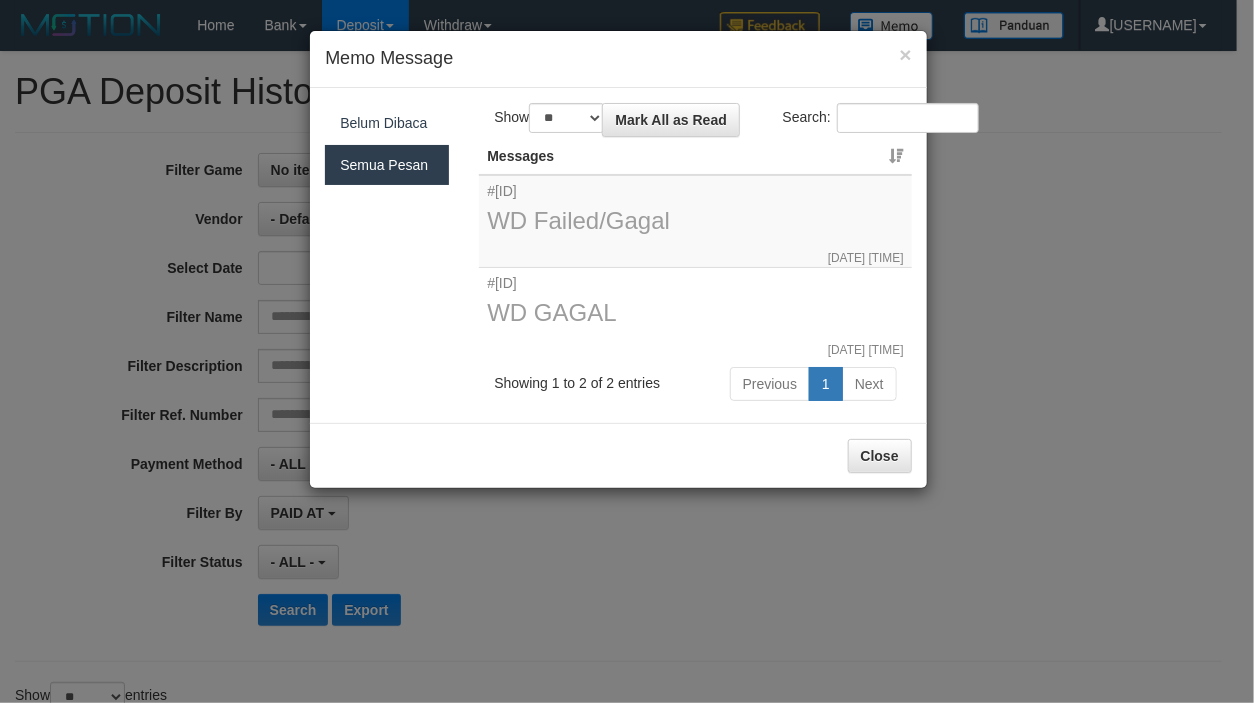 click on "#[ID]
WD GAGAL
[DATE] [TIME]" at bounding box center (695, 314) 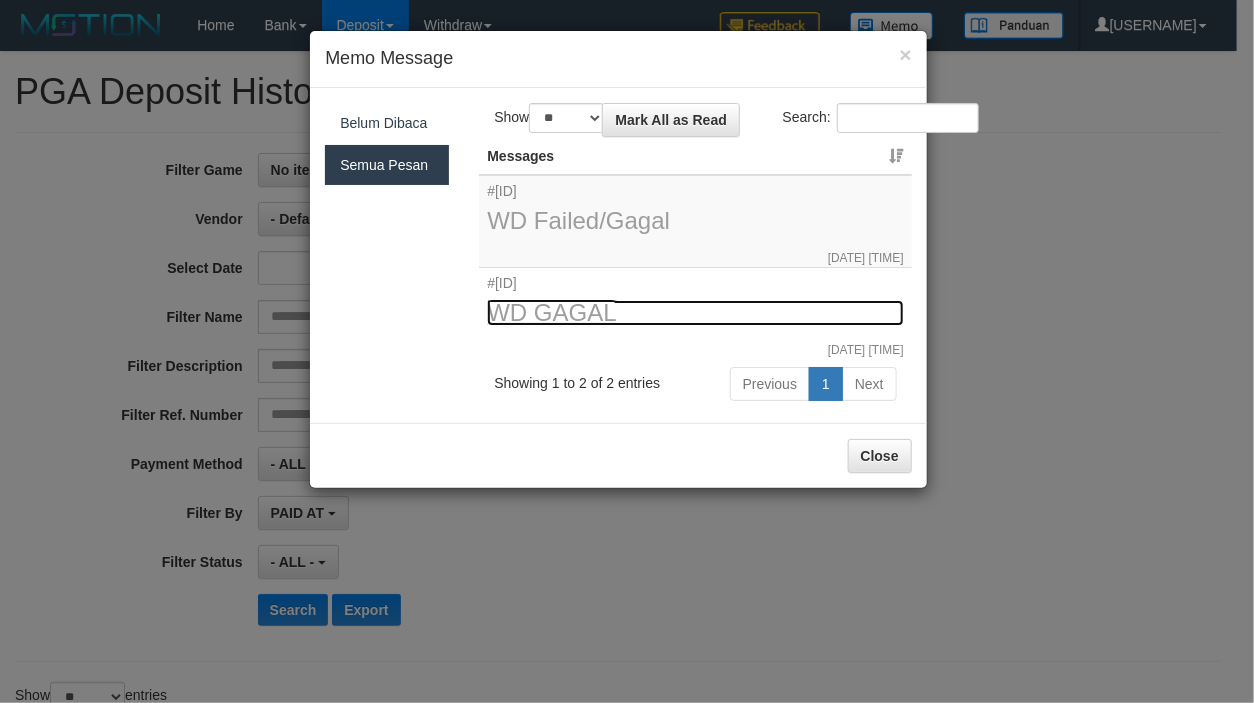 click on "WD GAGAL" at bounding box center [695, 313] 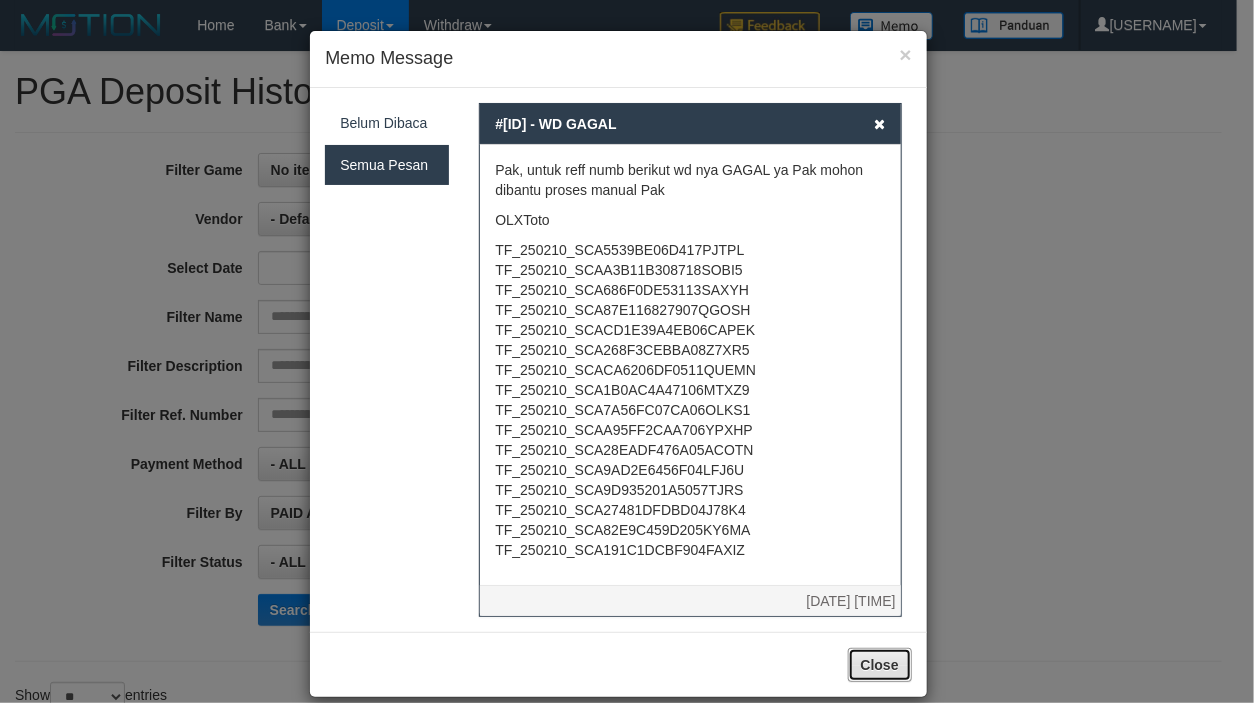 drag, startPoint x: 878, startPoint y: 666, endPoint x: 871, endPoint y: 687, distance: 22.135944 